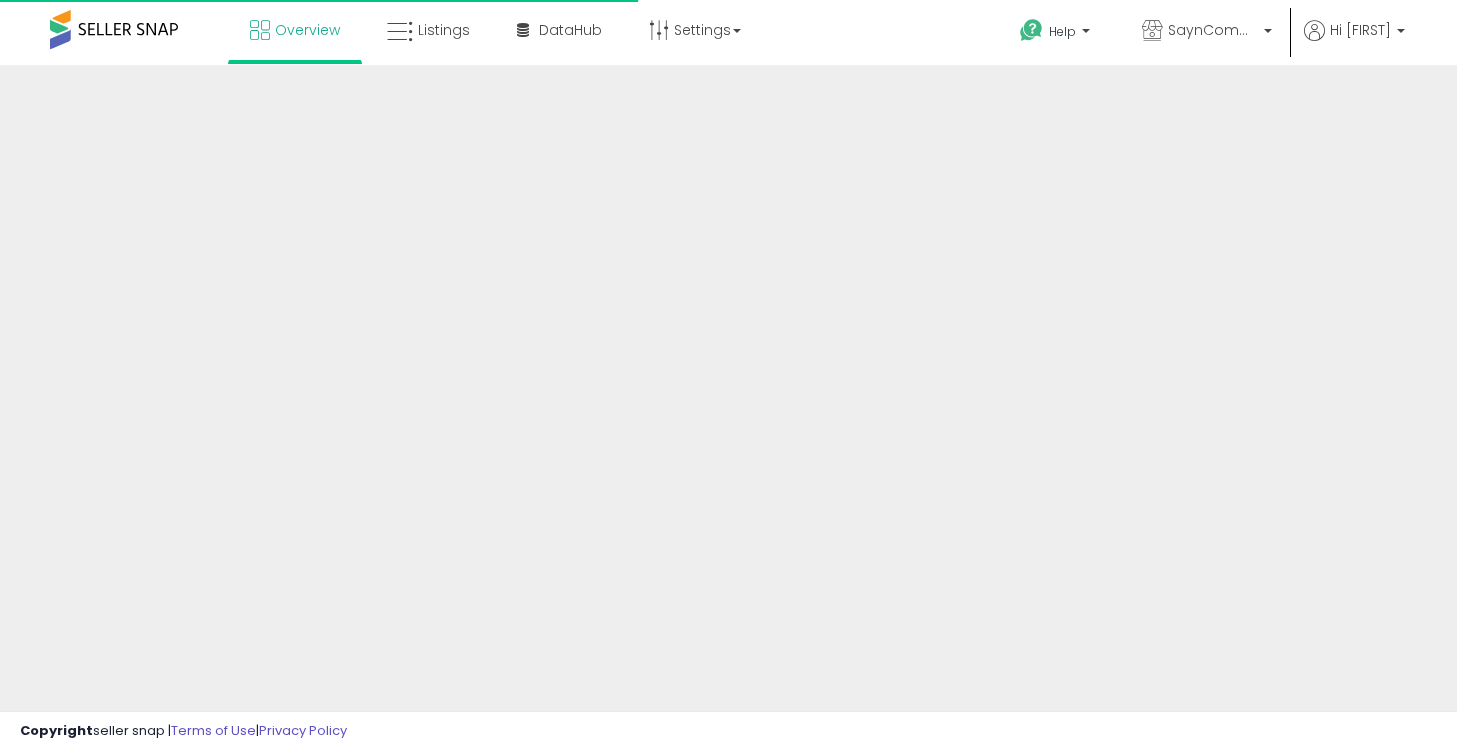 scroll, scrollTop: 0, scrollLeft: 0, axis: both 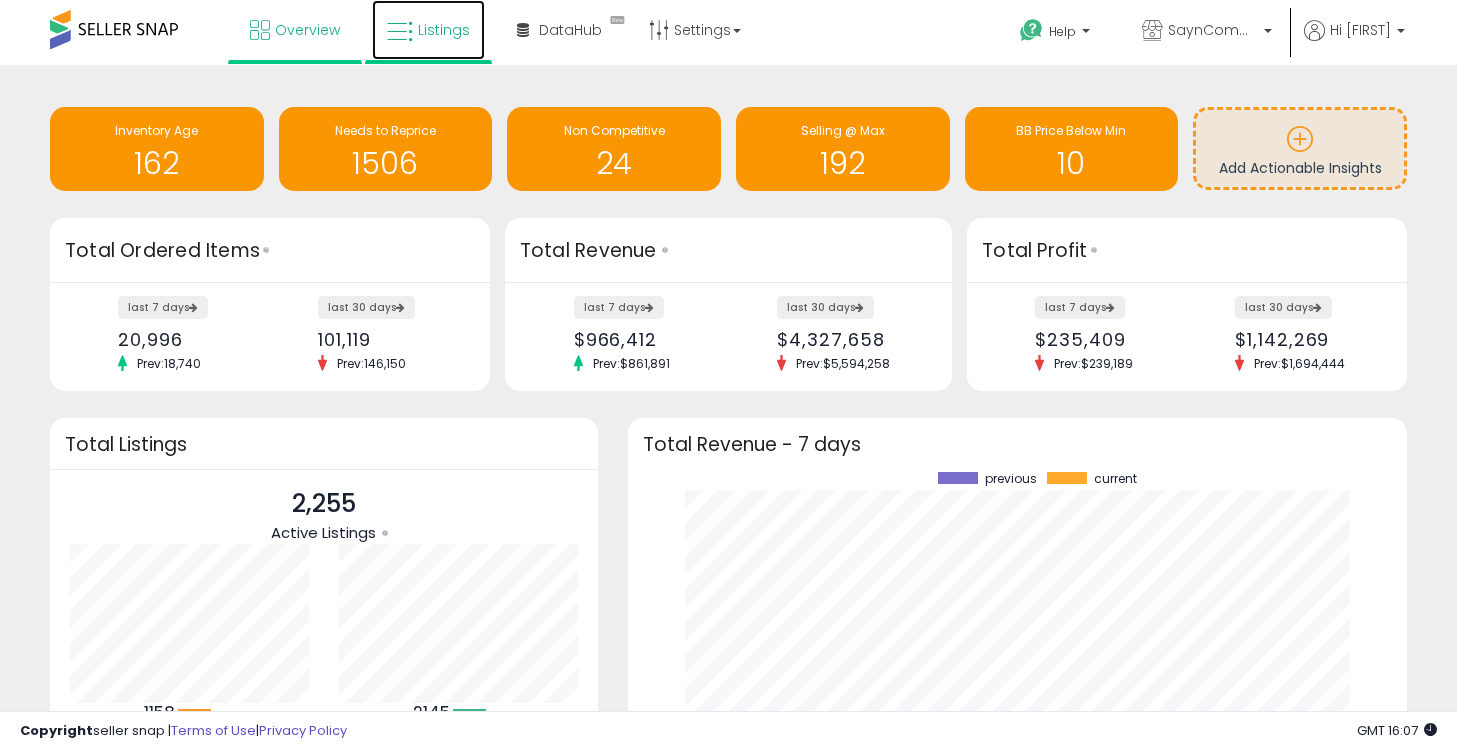click on "Listings" at bounding box center (428, 30) 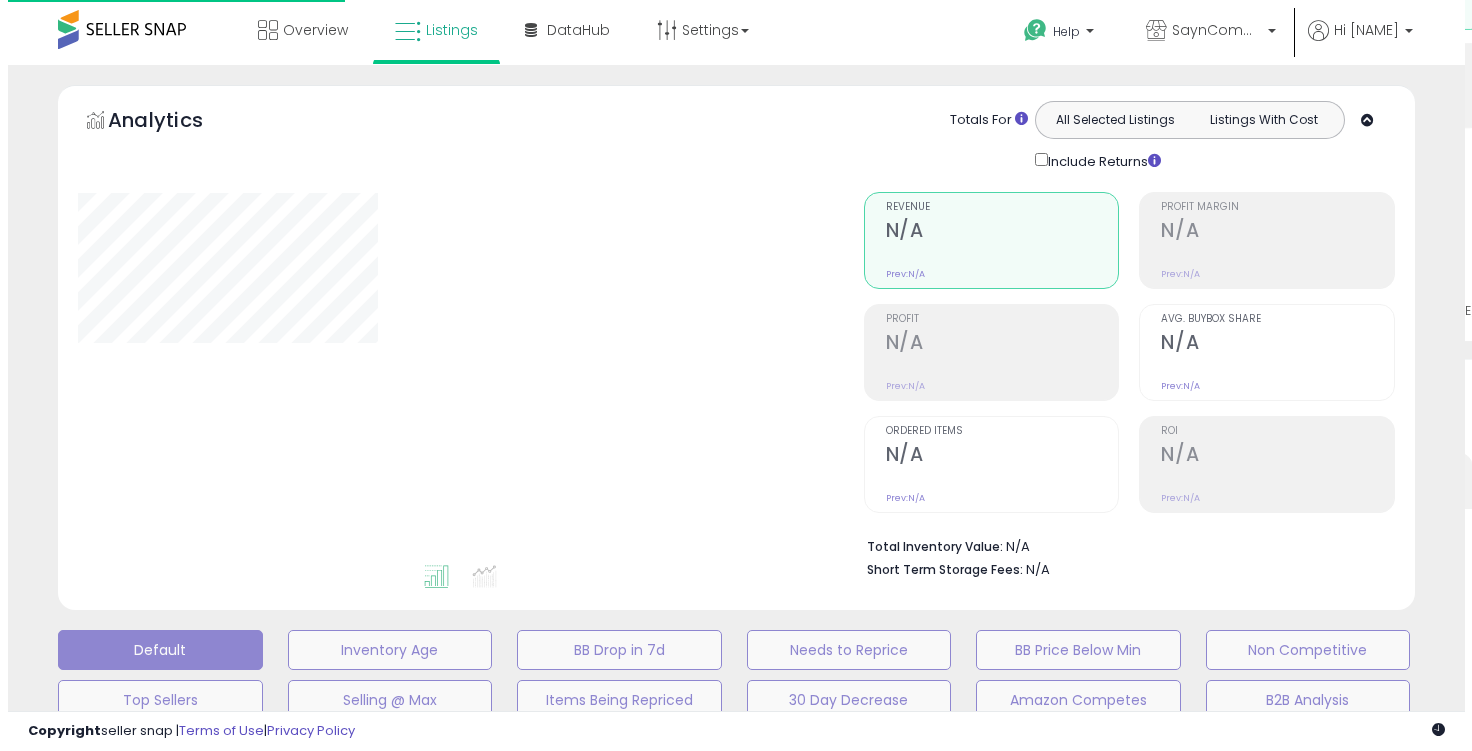 scroll, scrollTop: 0, scrollLeft: 0, axis: both 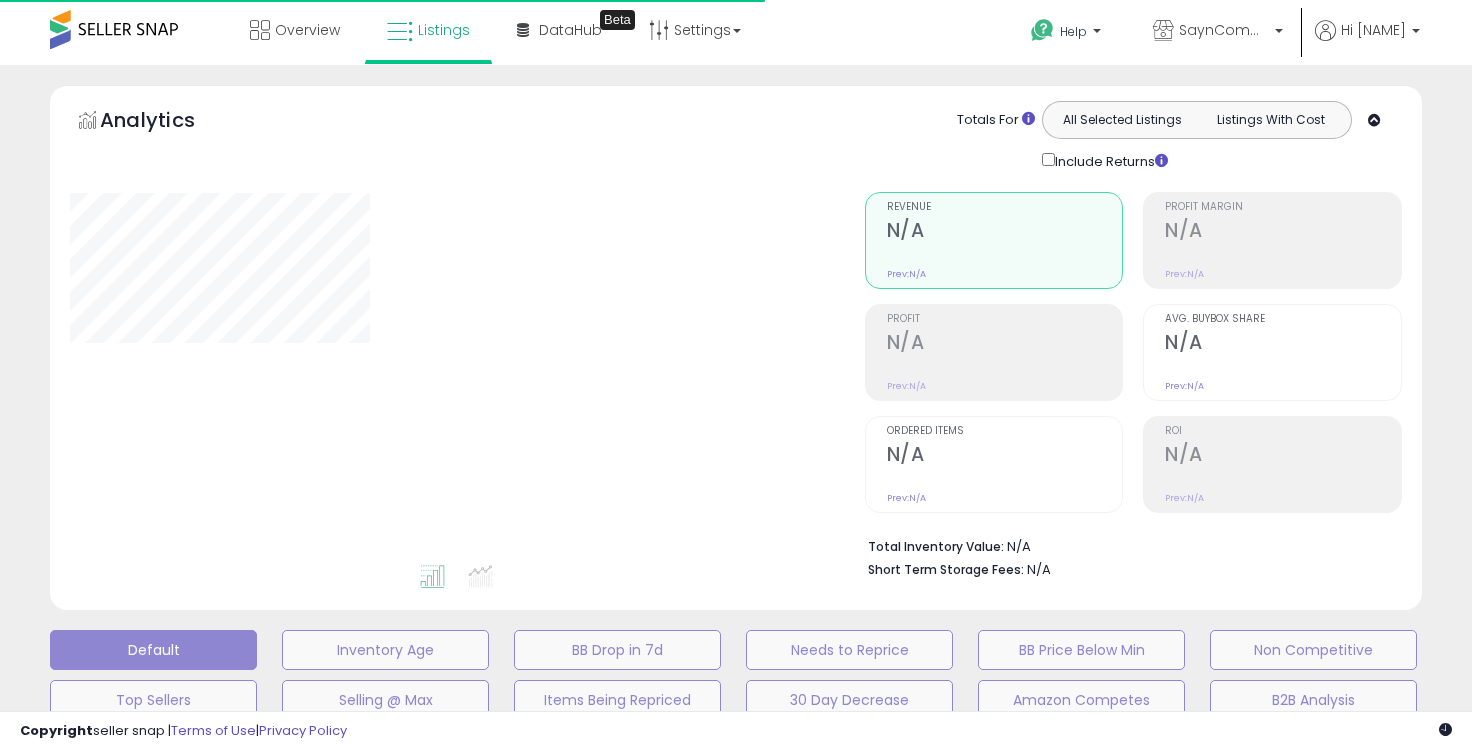 type on "**********" 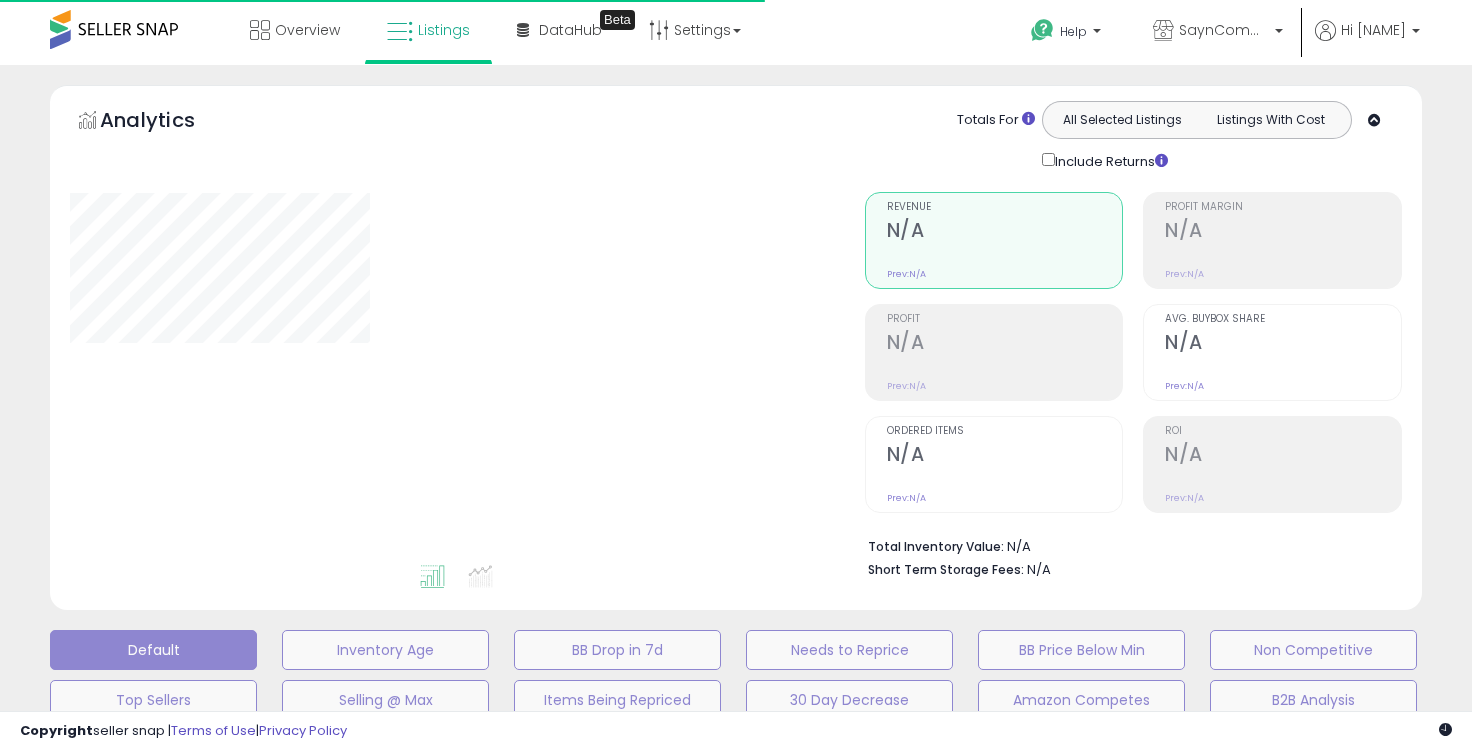 select on "**" 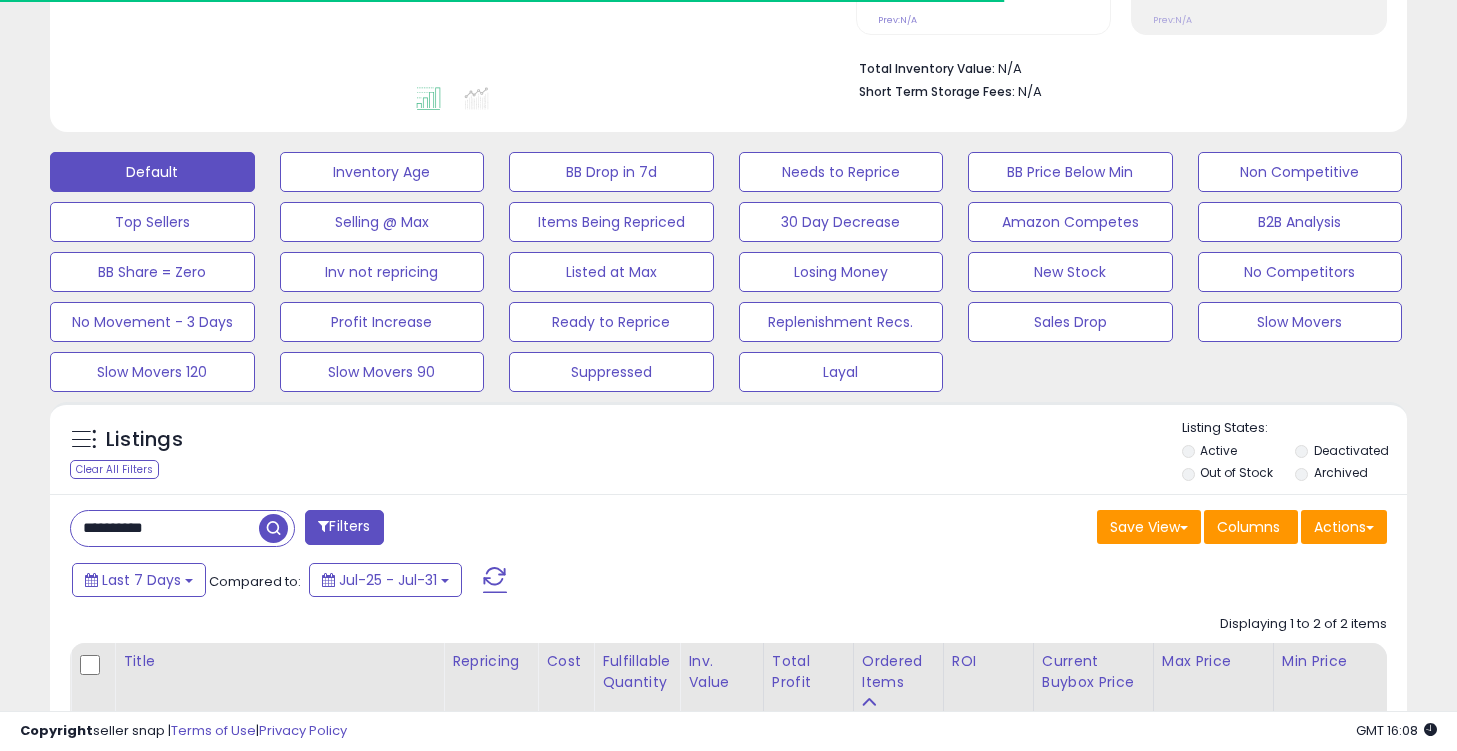 scroll, scrollTop: 620, scrollLeft: 0, axis: vertical 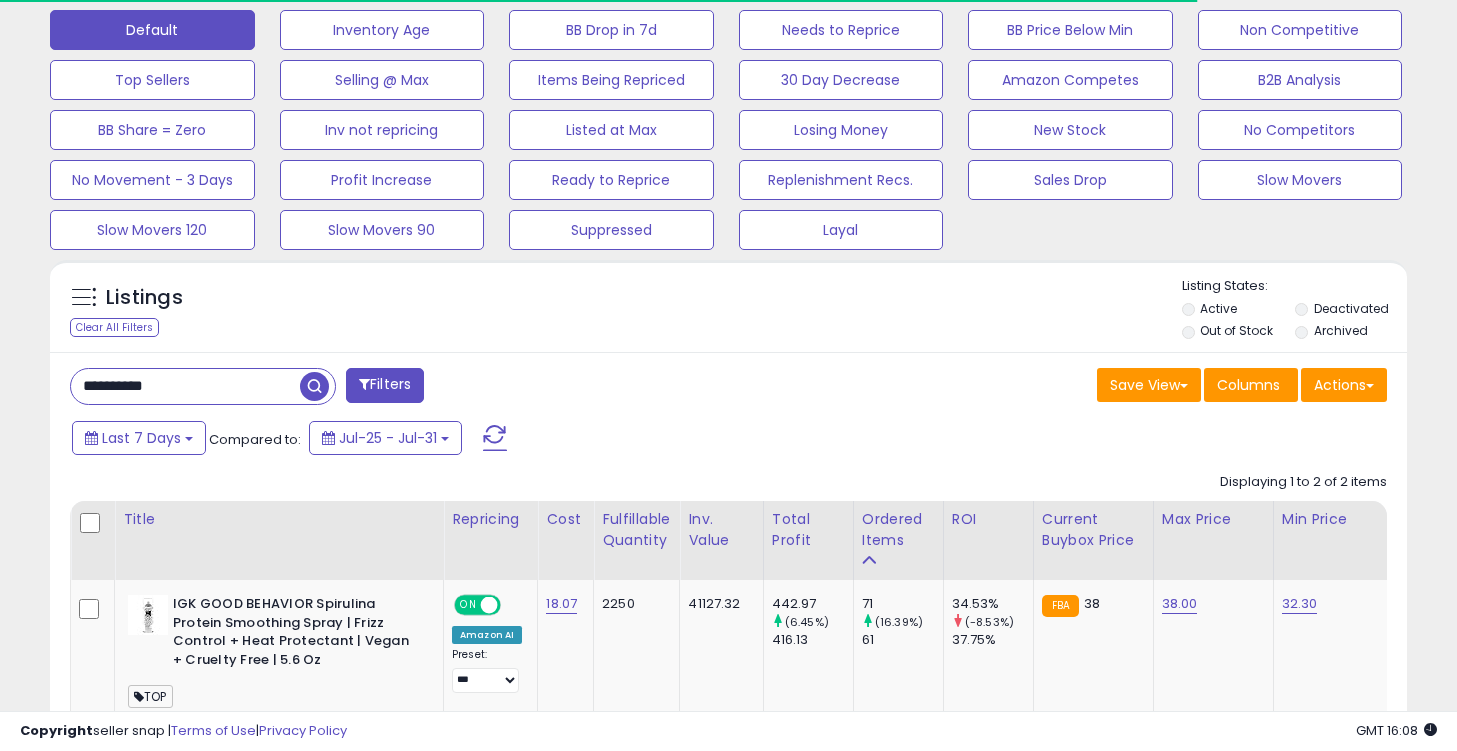 click on "**********" at bounding box center [185, 386] 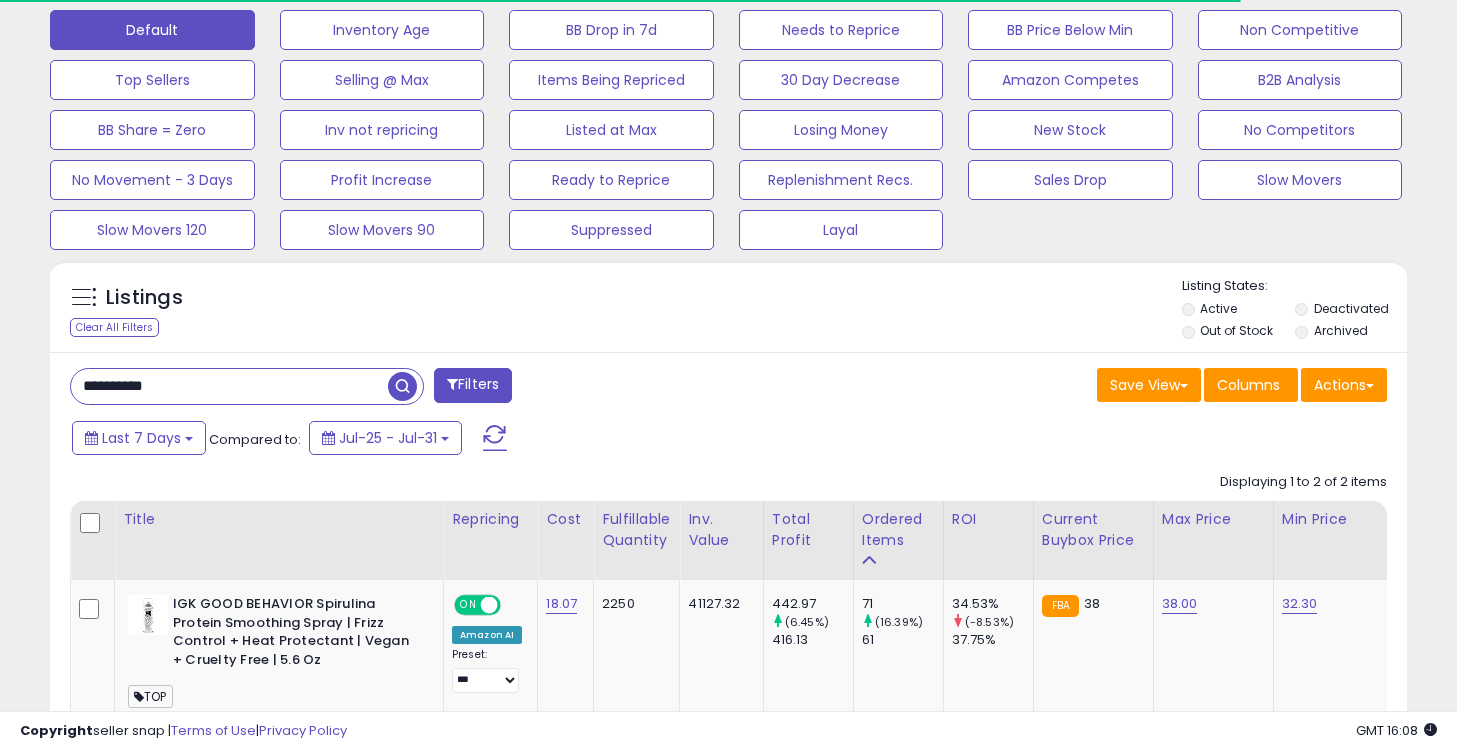 click on "**********" at bounding box center [229, 386] 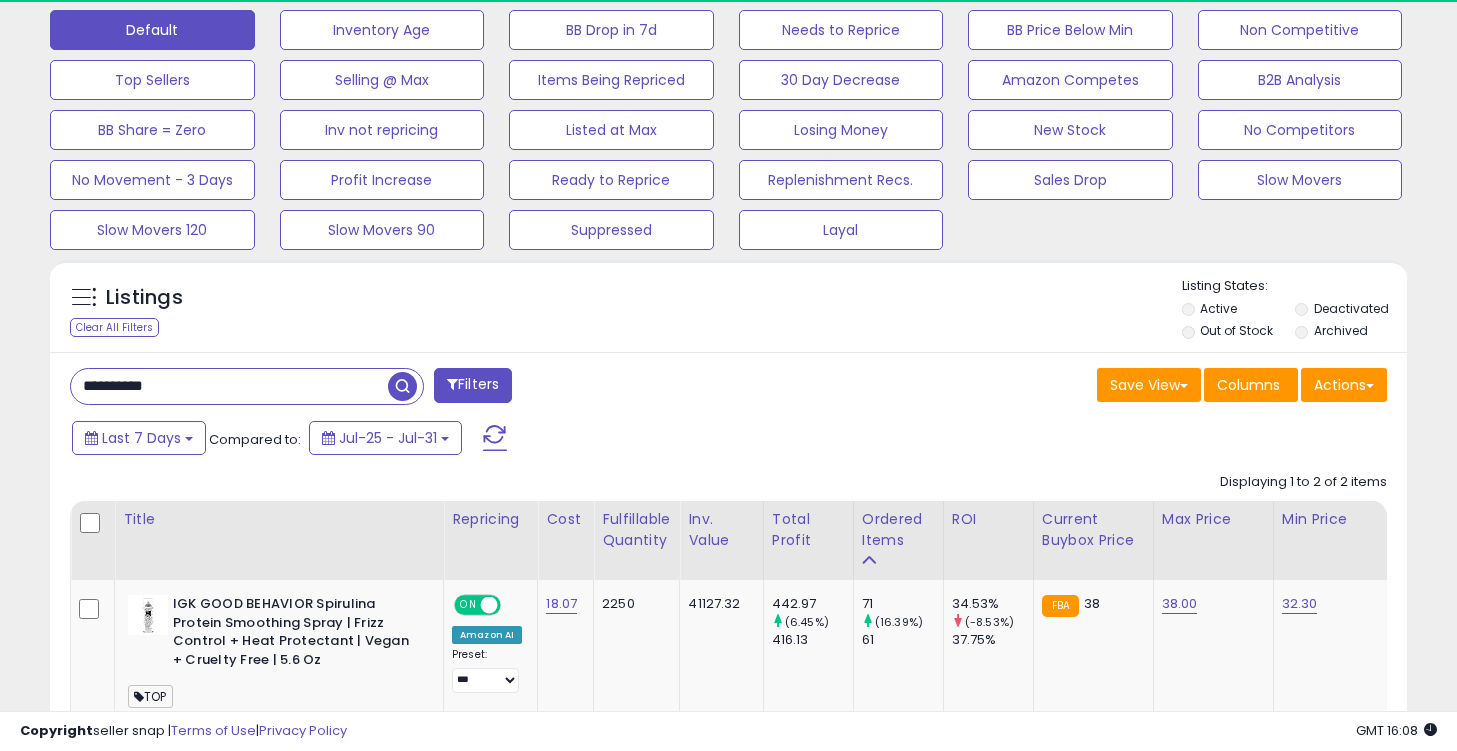 scroll, scrollTop: 999590, scrollLeft: 999214, axis: both 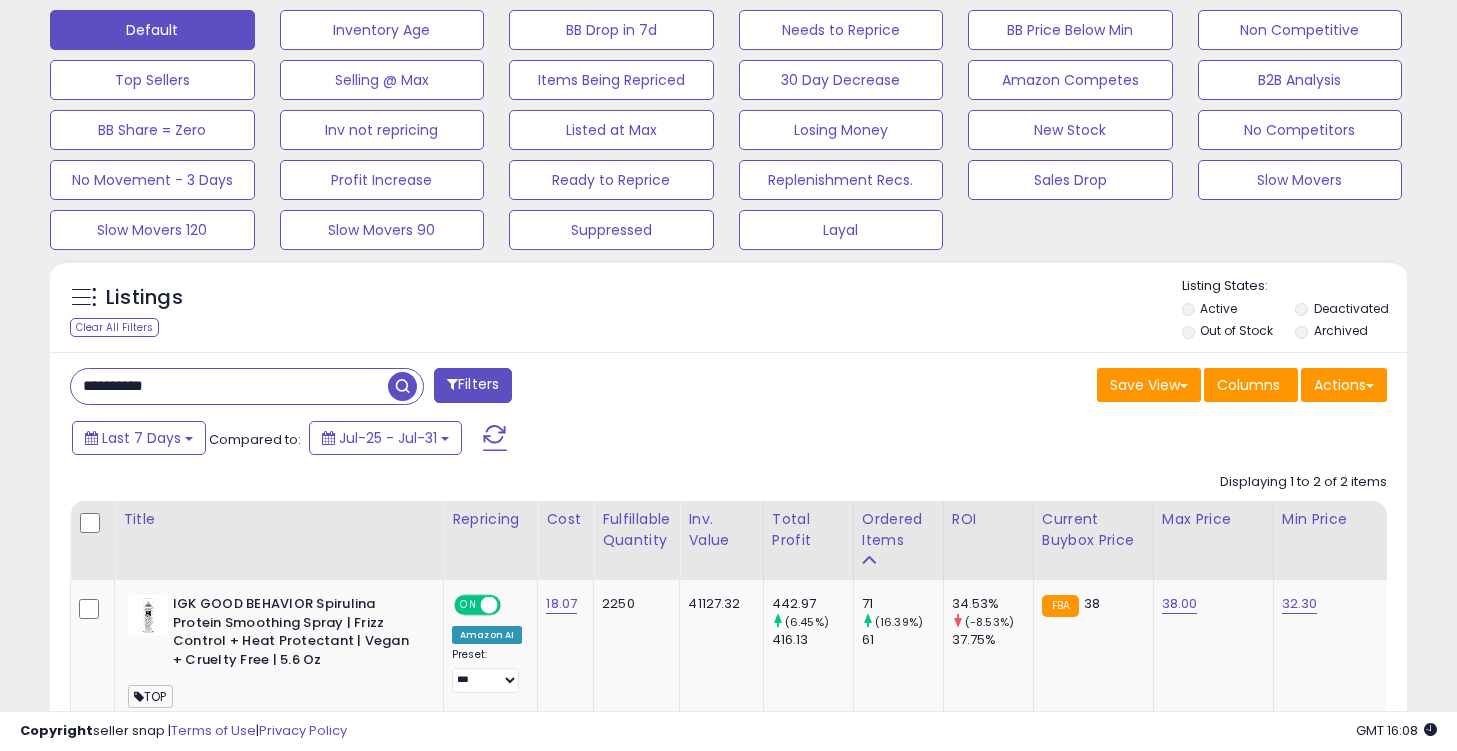 paste 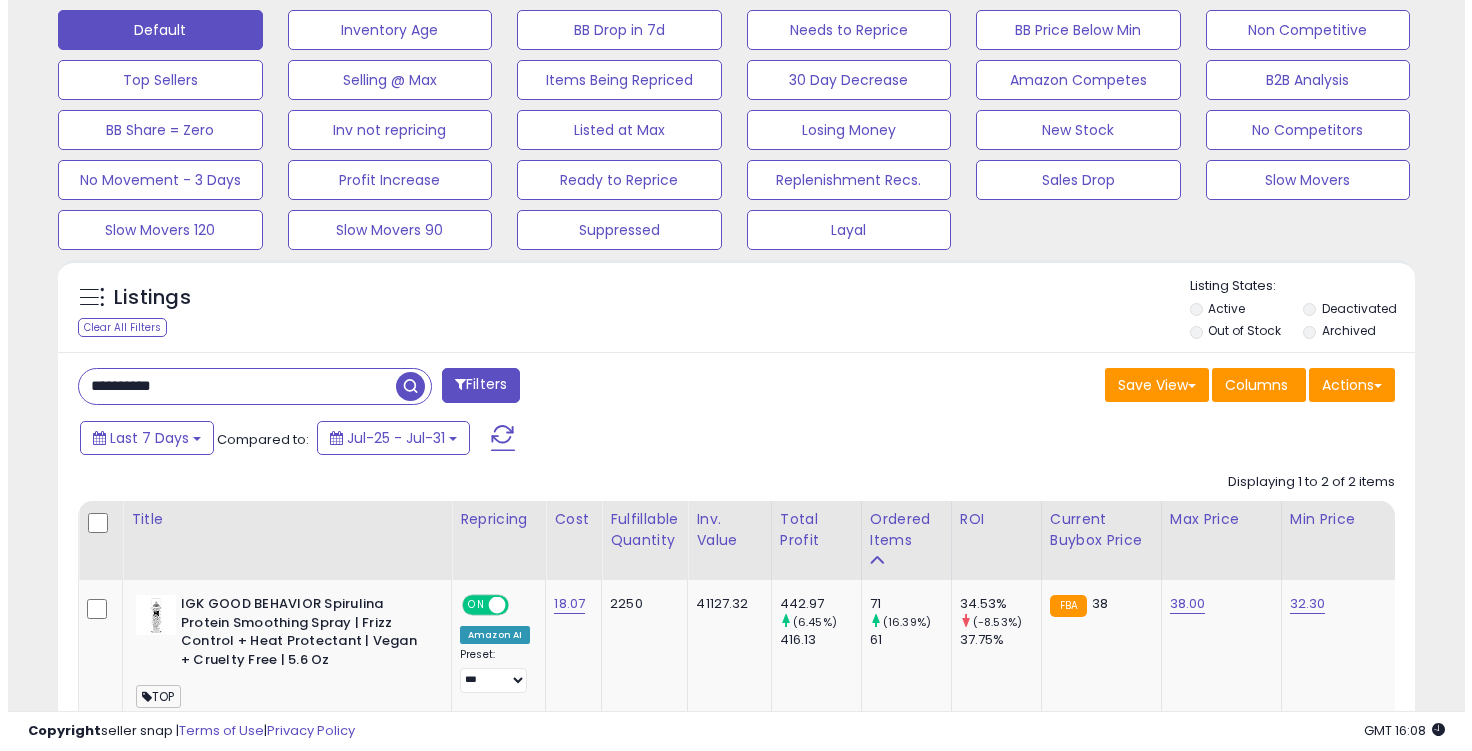 scroll, scrollTop: 619, scrollLeft: 0, axis: vertical 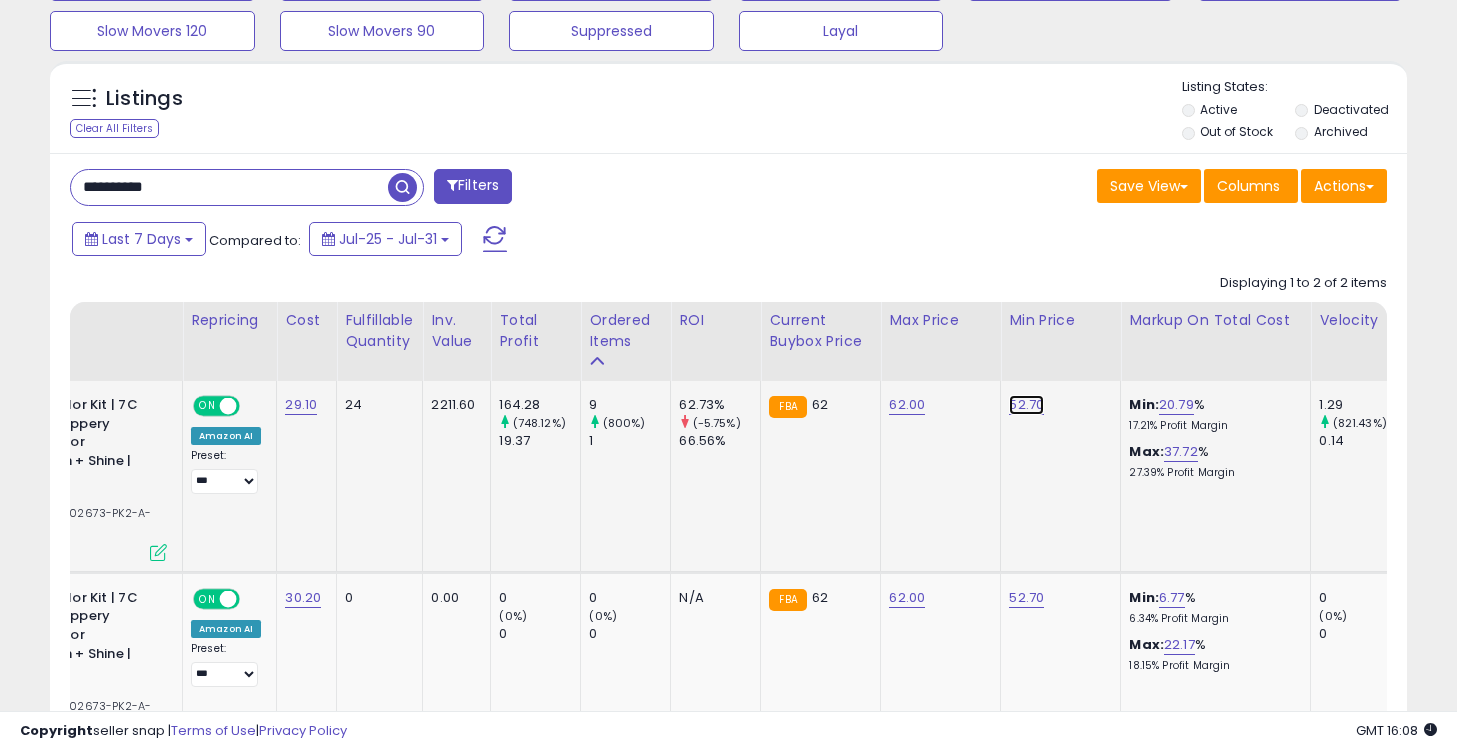 click on "52.70" at bounding box center [1026, 405] 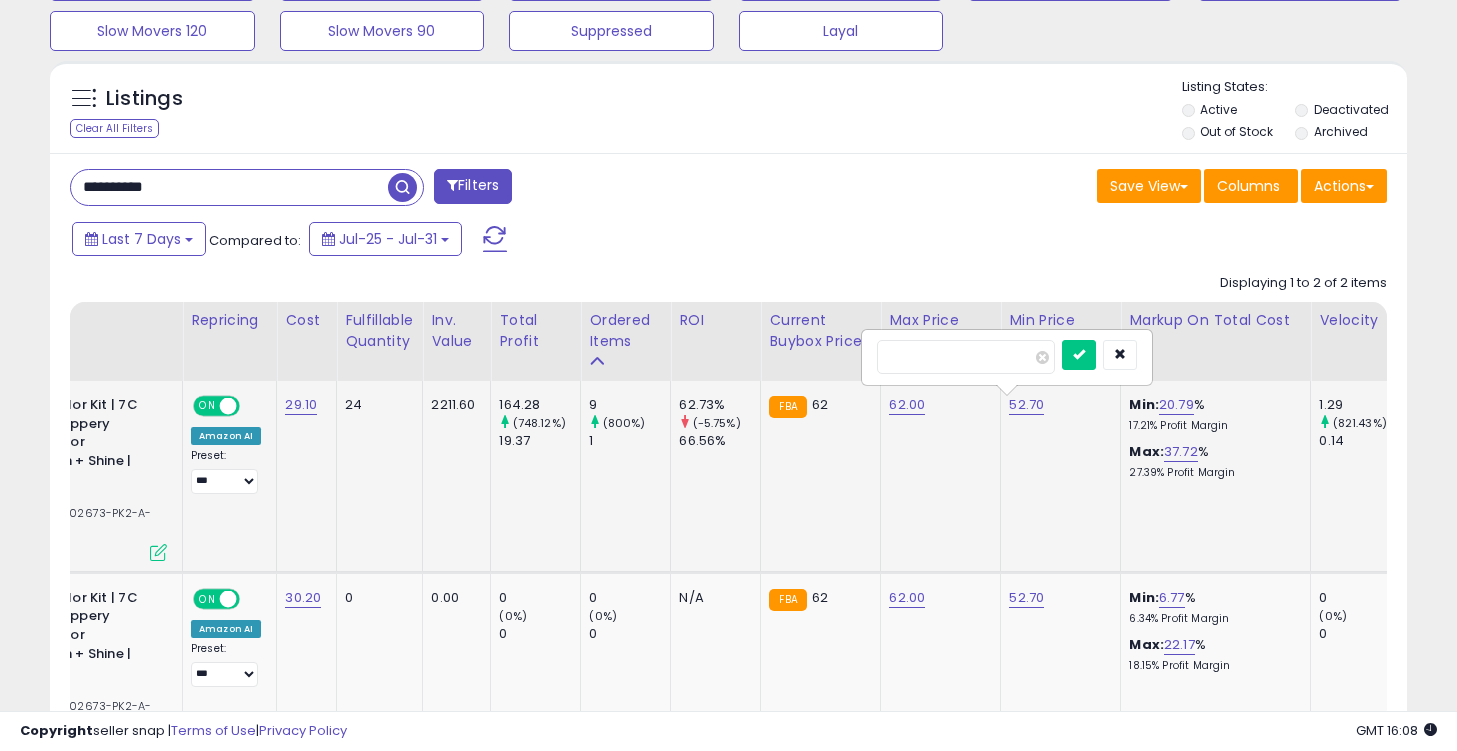 click on "*****" at bounding box center (966, 357) 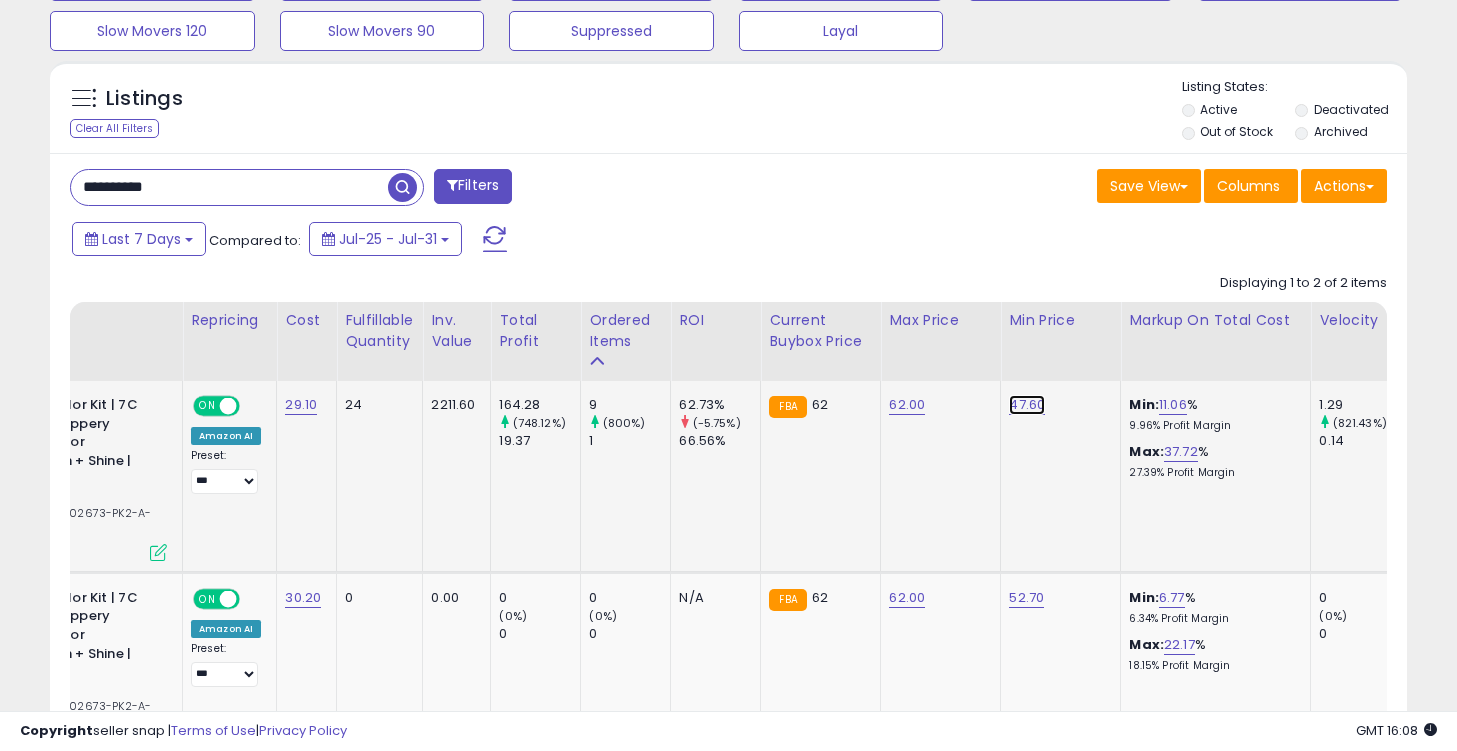 click on "47.60" at bounding box center (1027, 405) 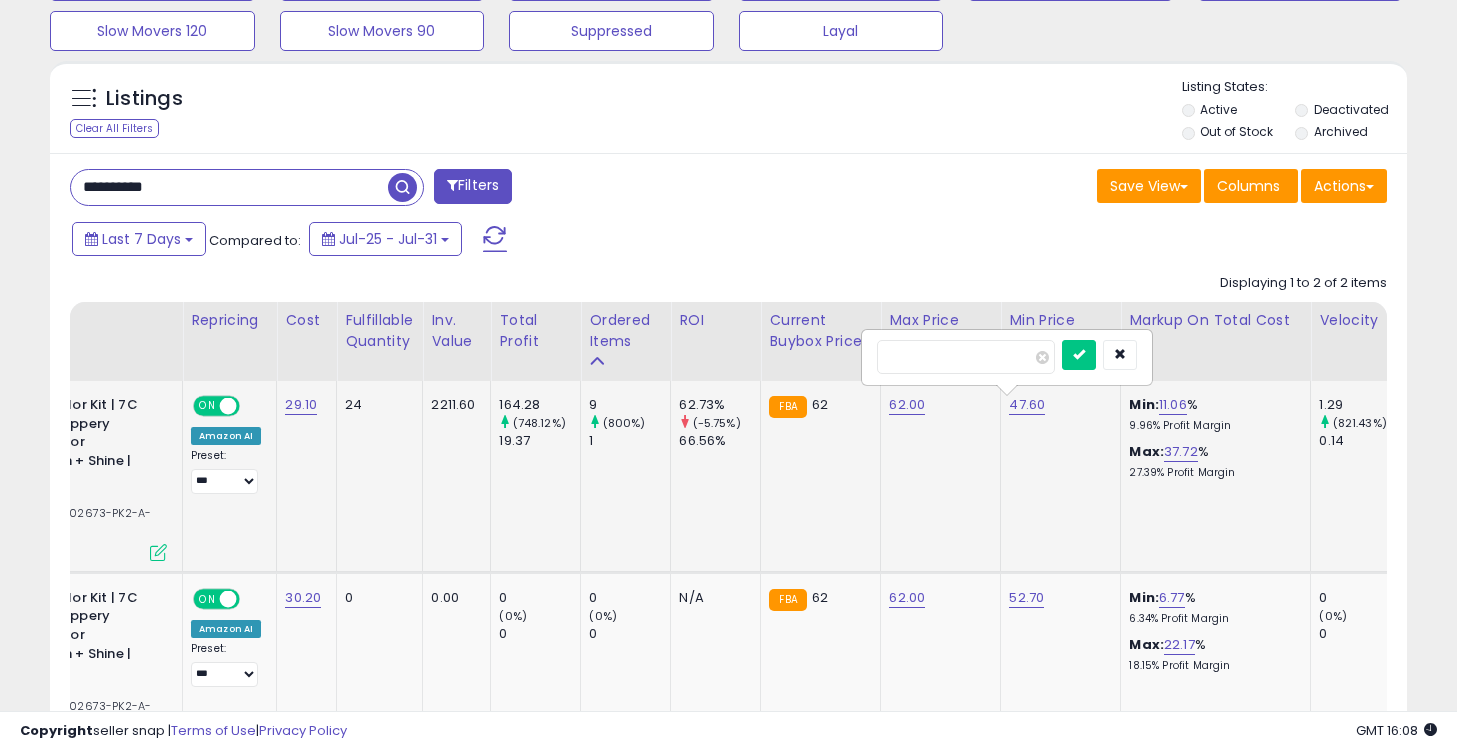click on "*****" at bounding box center (966, 357) 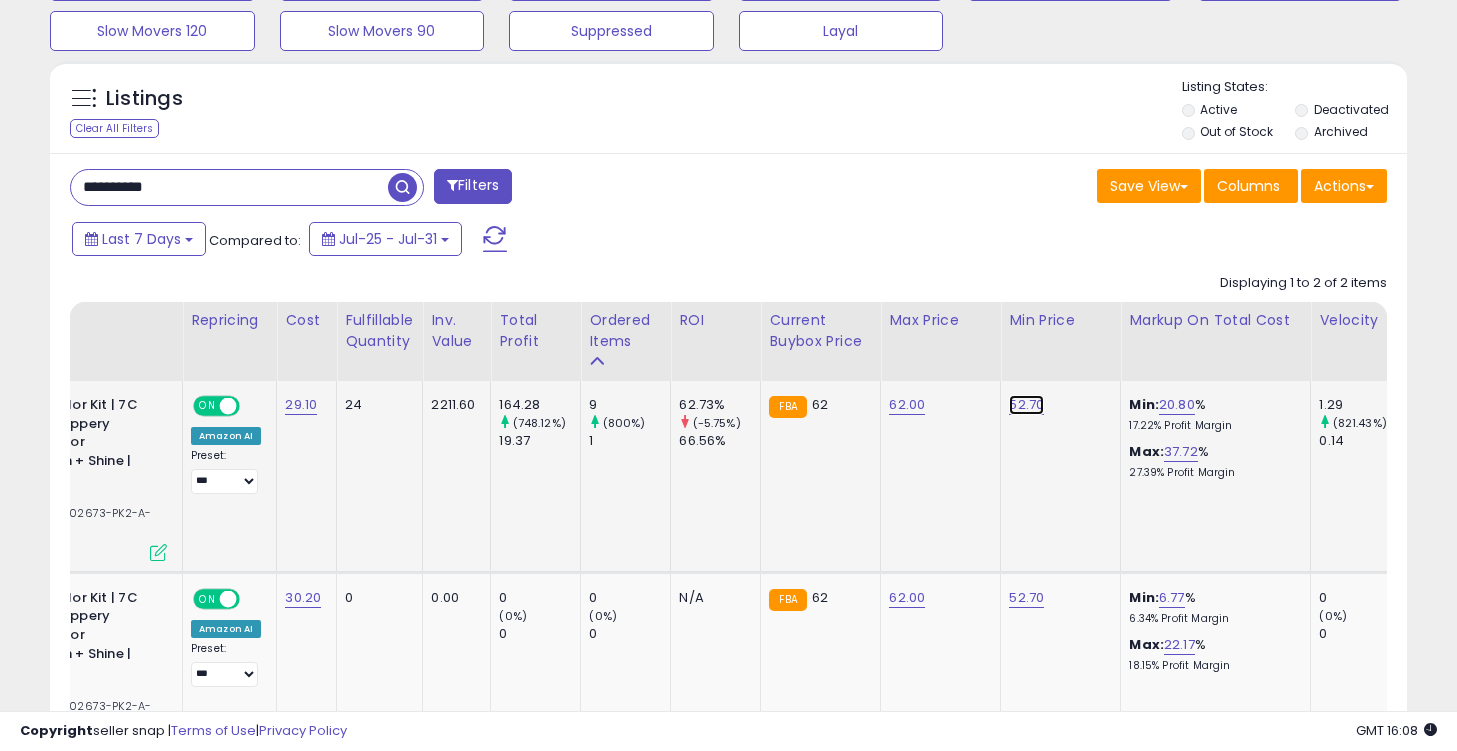 click on "52.70" at bounding box center (1026, 405) 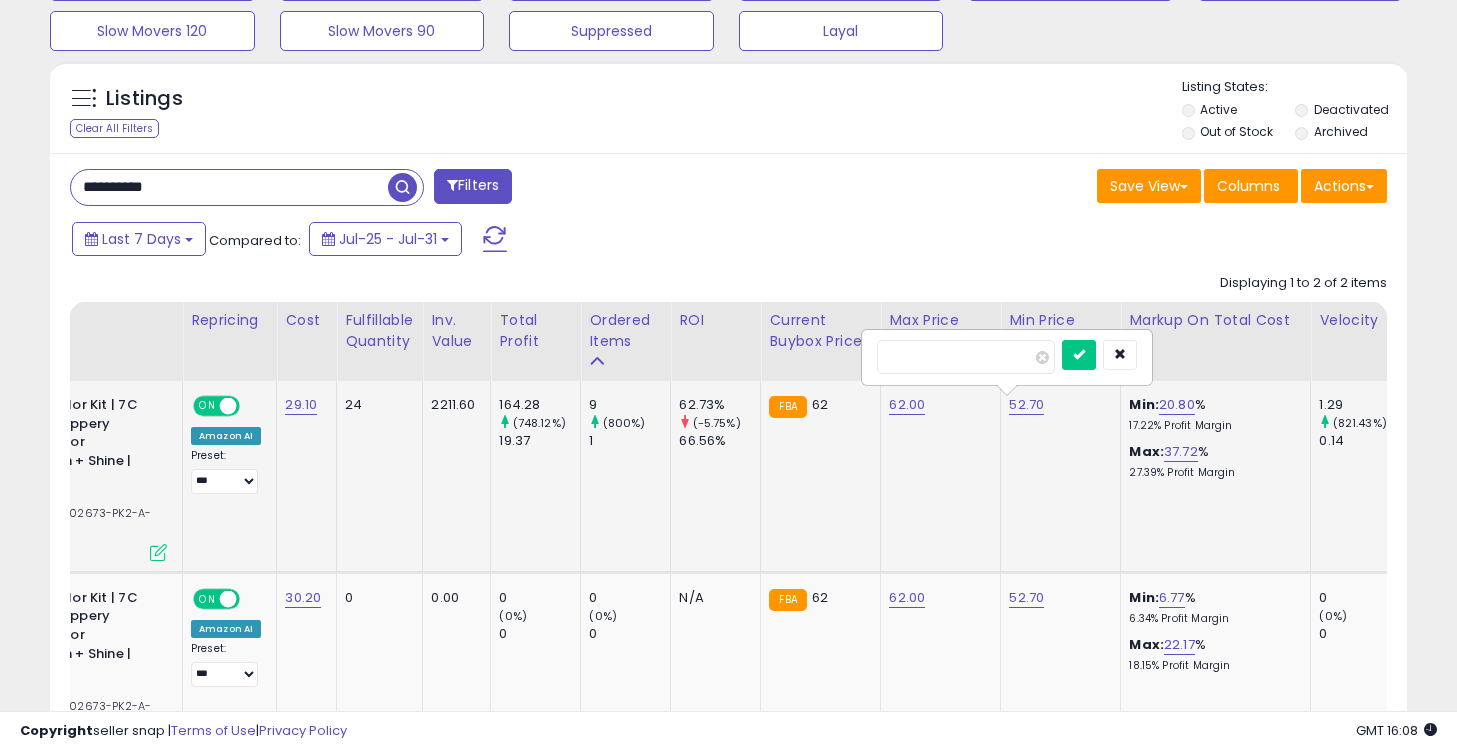 click on "*****" at bounding box center [966, 357] 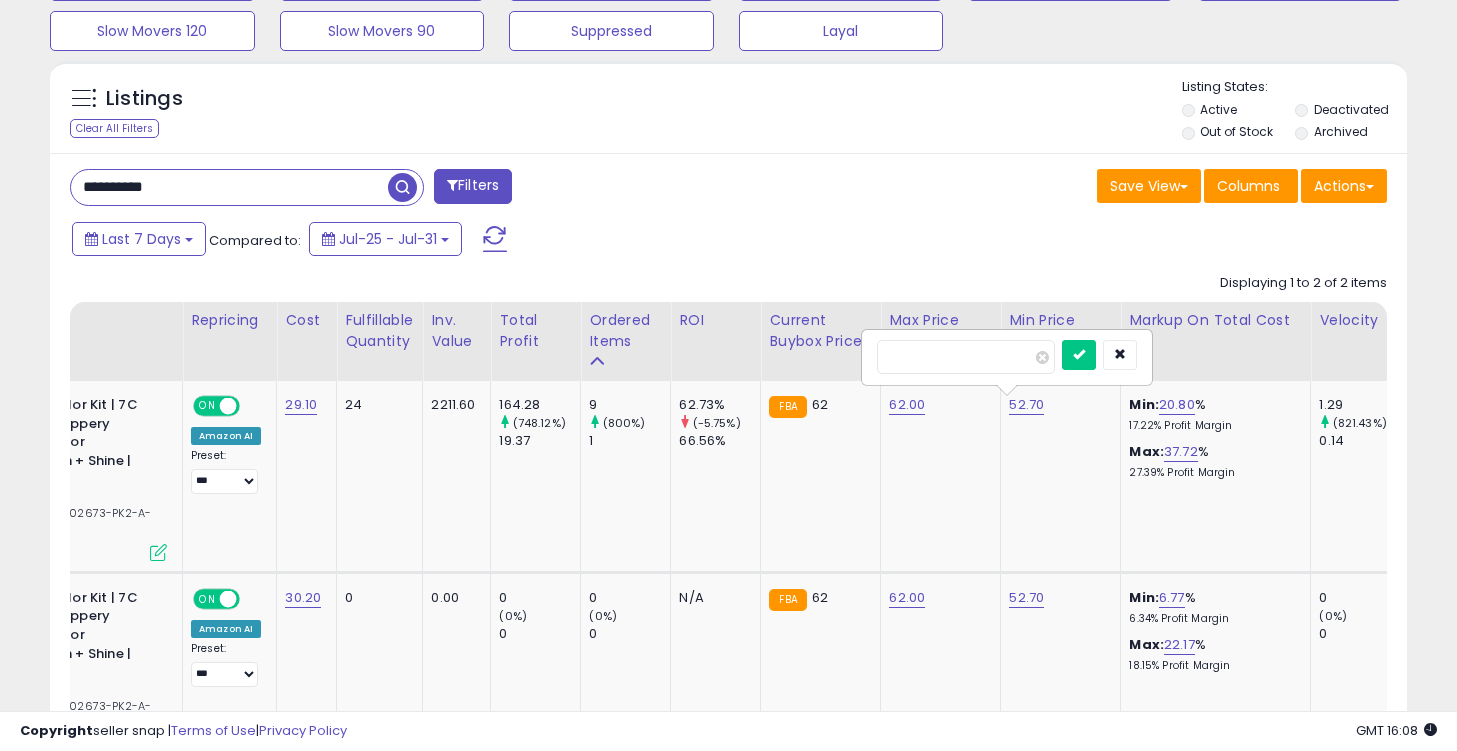 click on "**********" at bounding box center (229, 187) 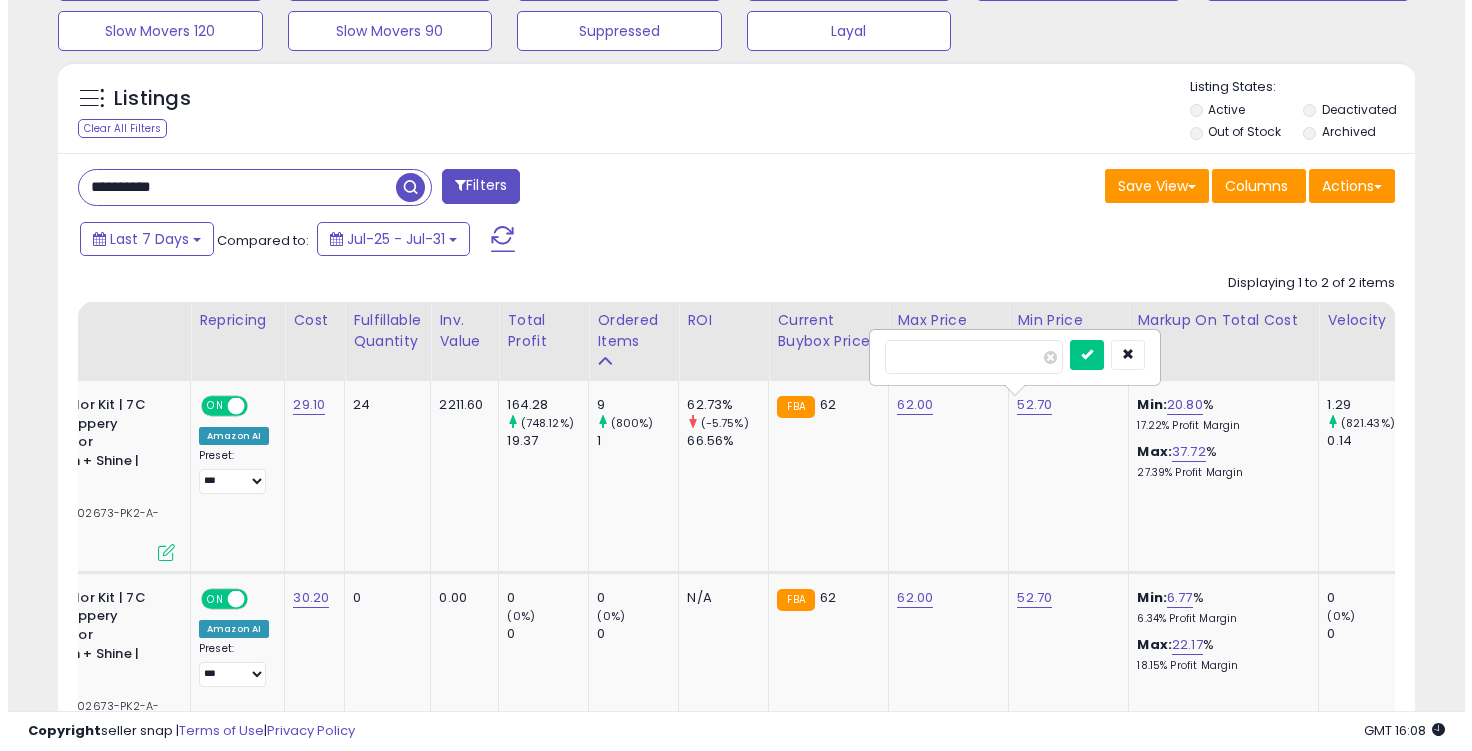 scroll, scrollTop: 619, scrollLeft: 0, axis: vertical 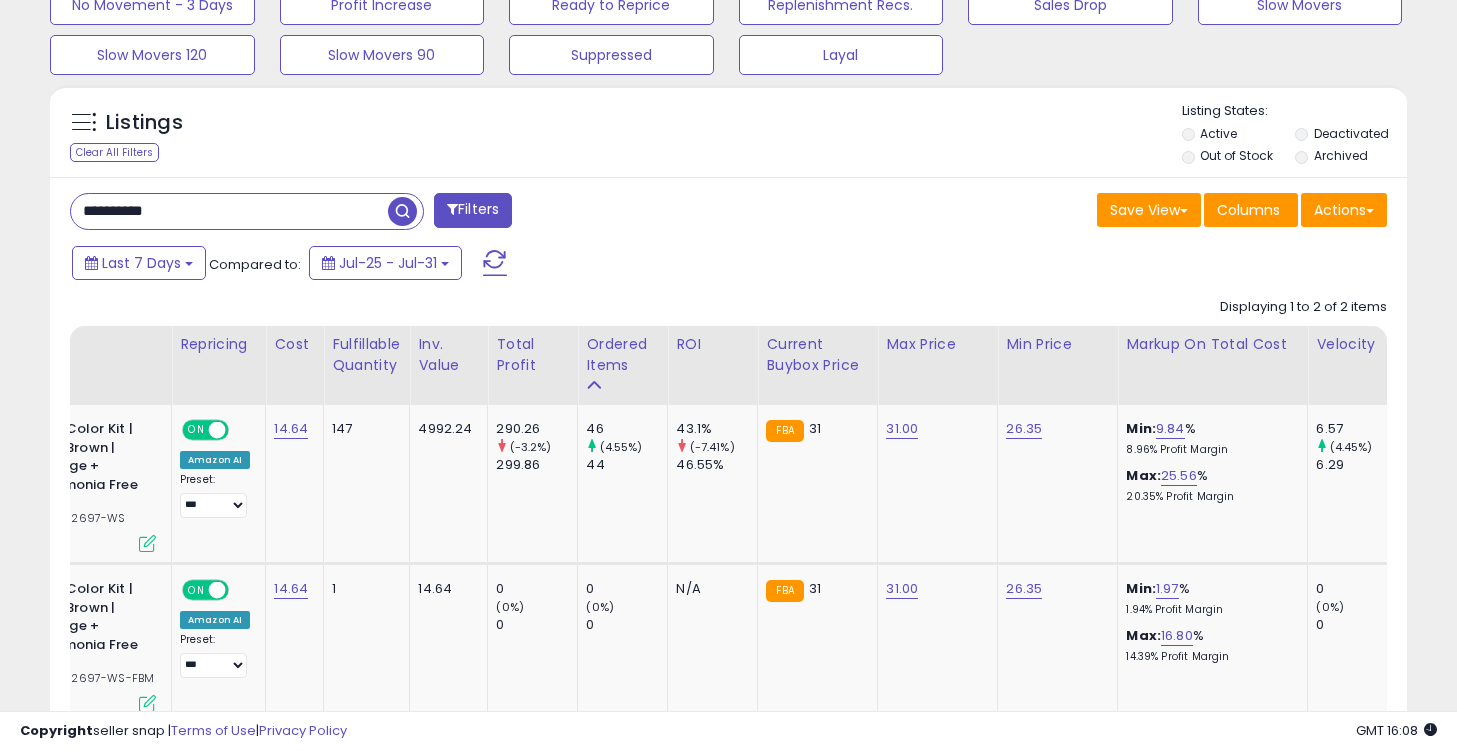 click on "**********" at bounding box center [229, 211] 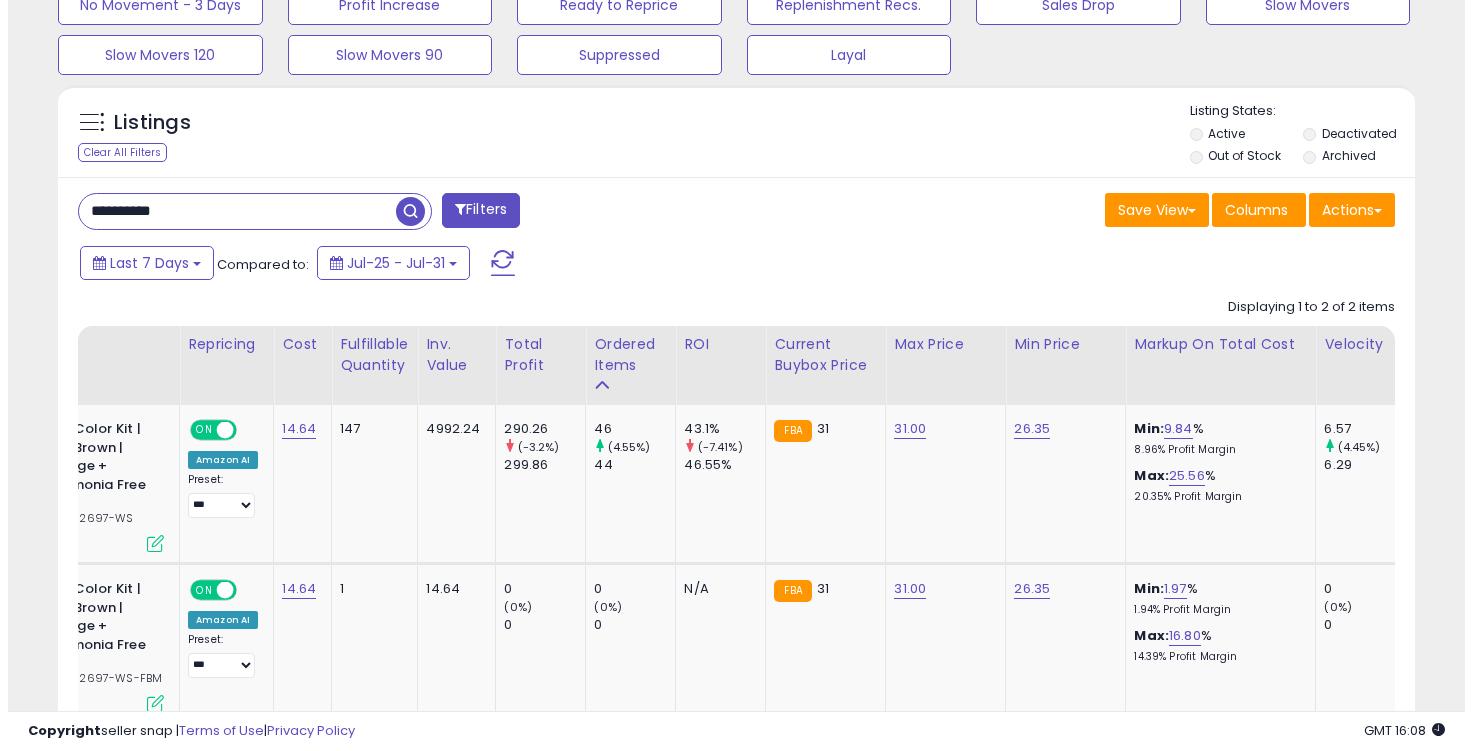 scroll, scrollTop: 619, scrollLeft: 0, axis: vertical 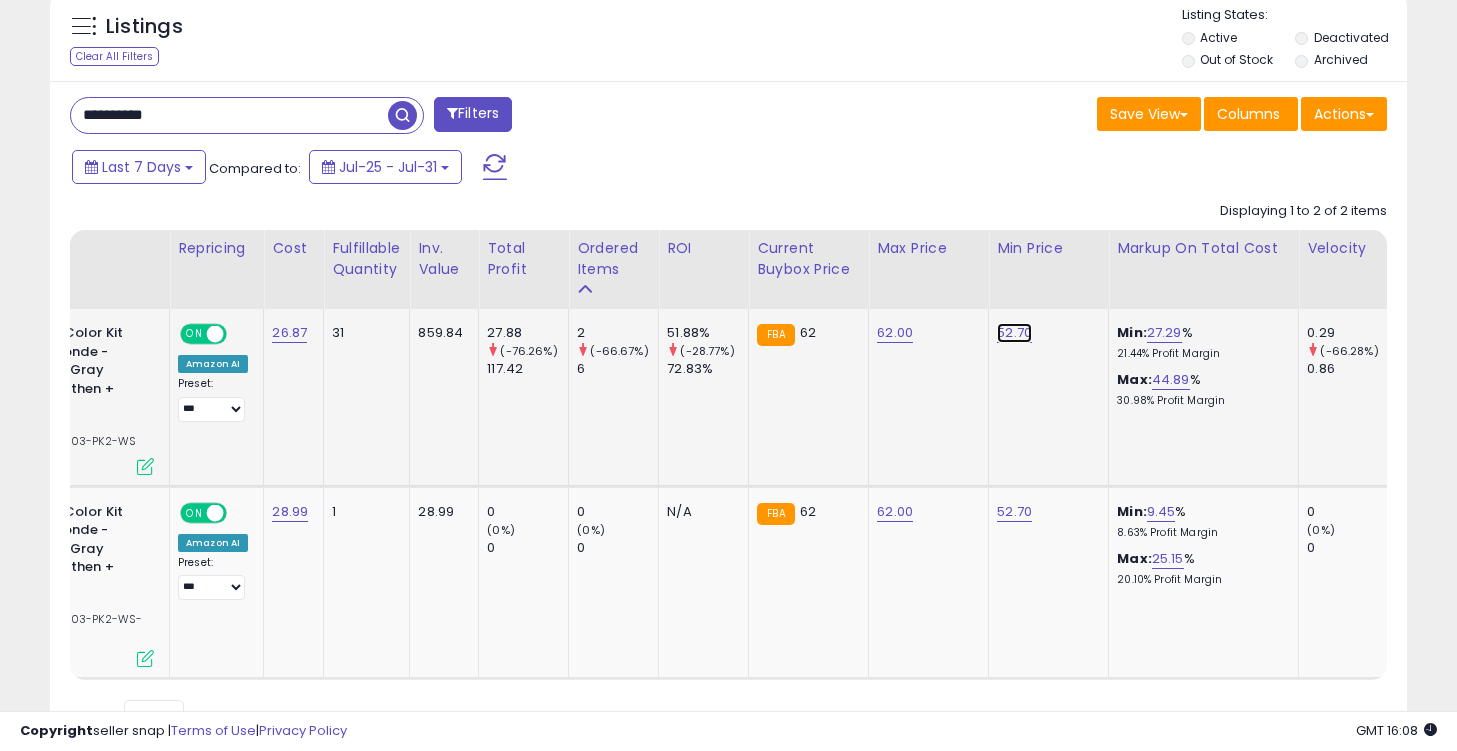 click on "52.70" at bounding box center [1014, 333] 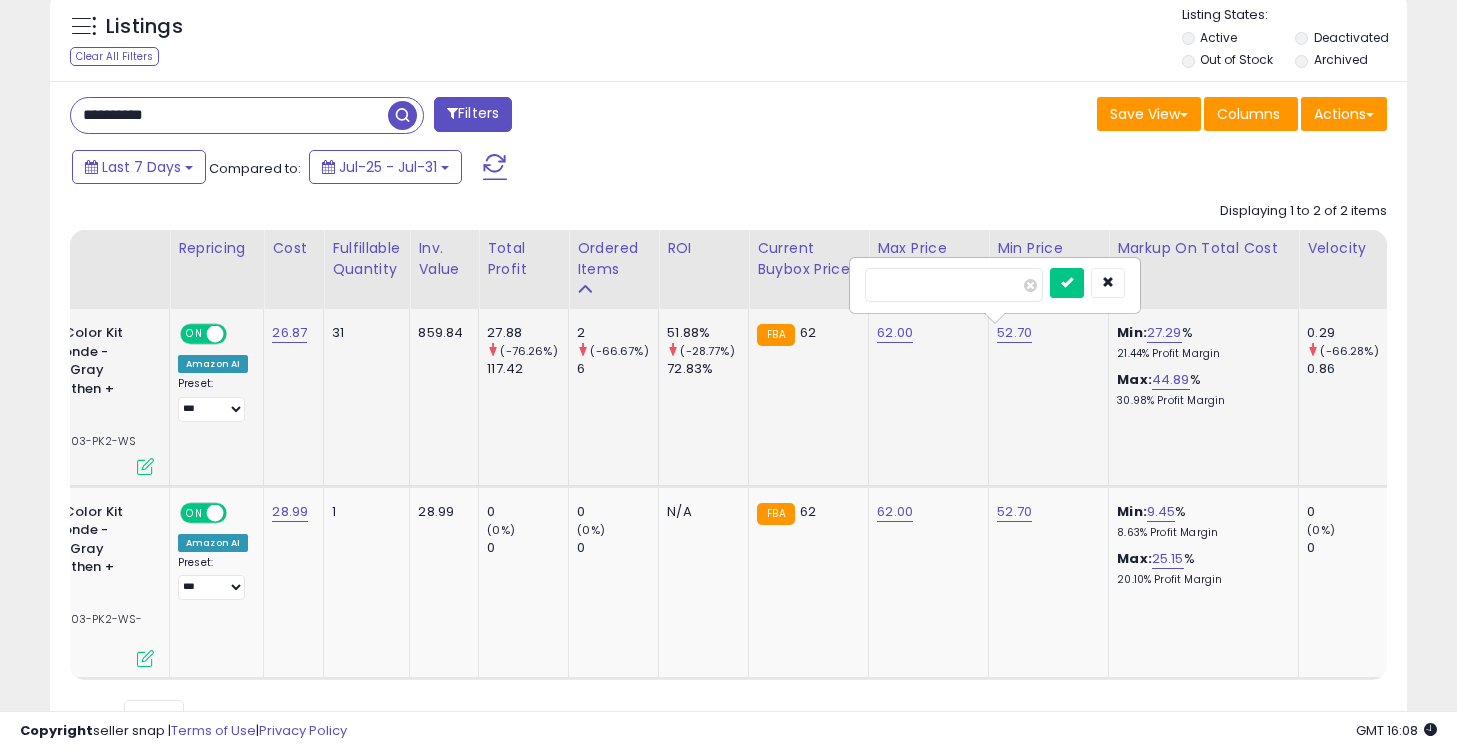 click on "*****" at bounding box center (954, 285) 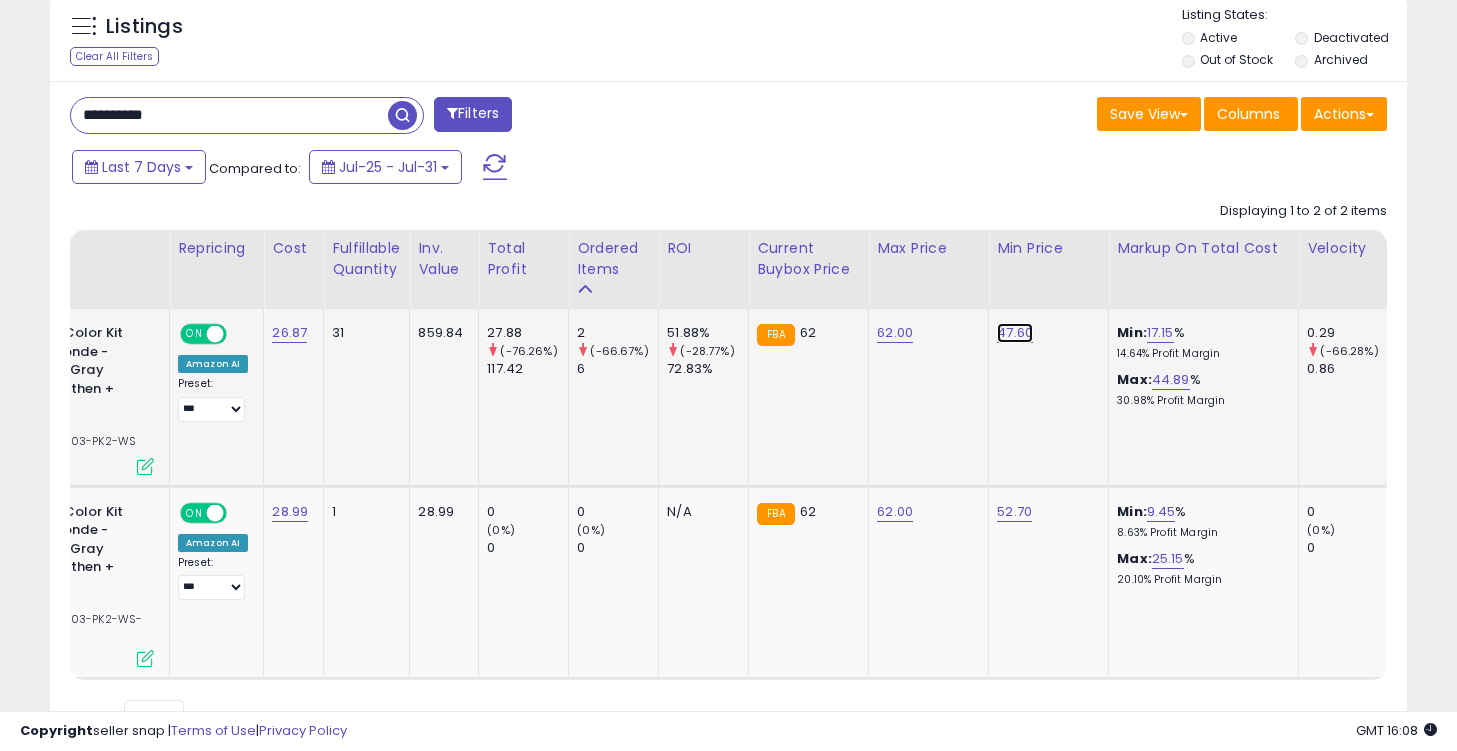 click on "47.60" at bounding box center (1015, 333) 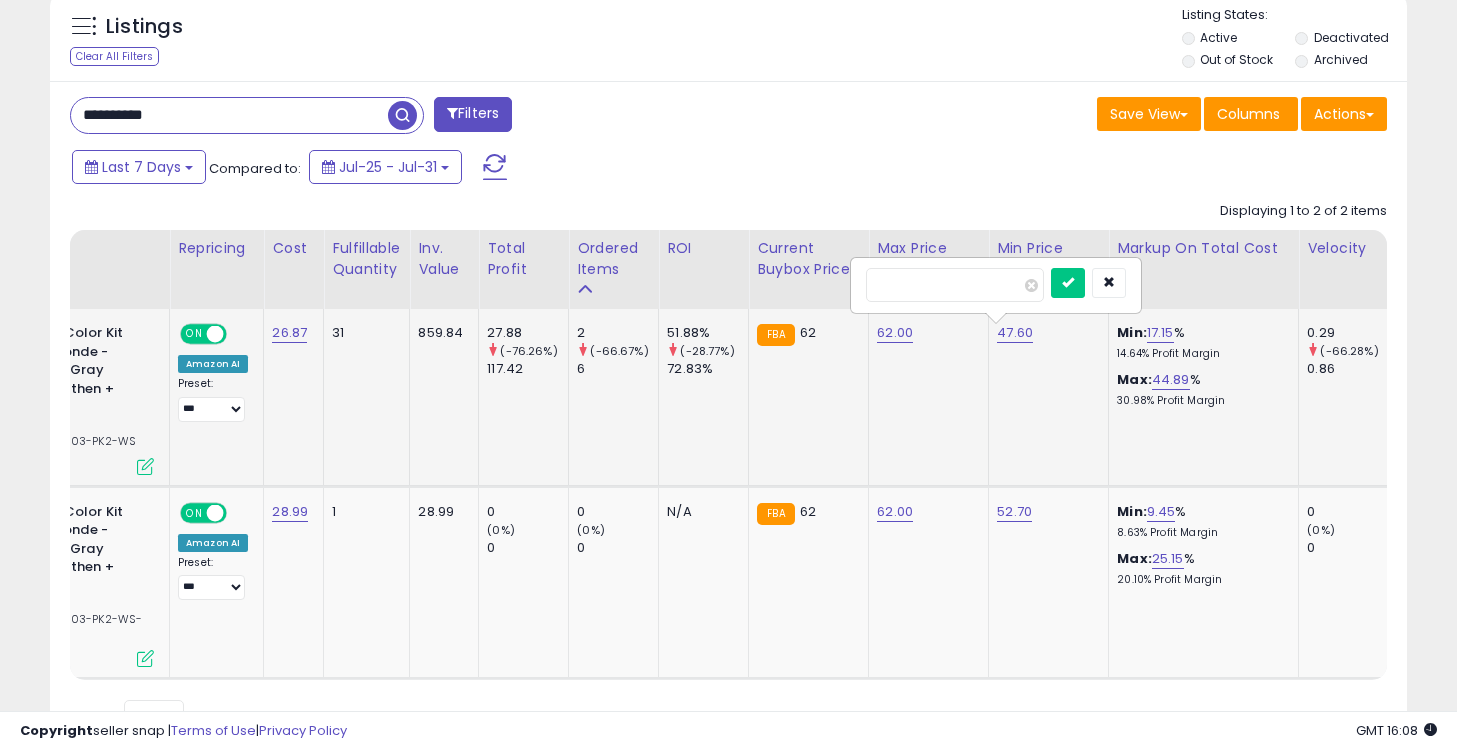 click on "*****" at bounding box center (955, 285) 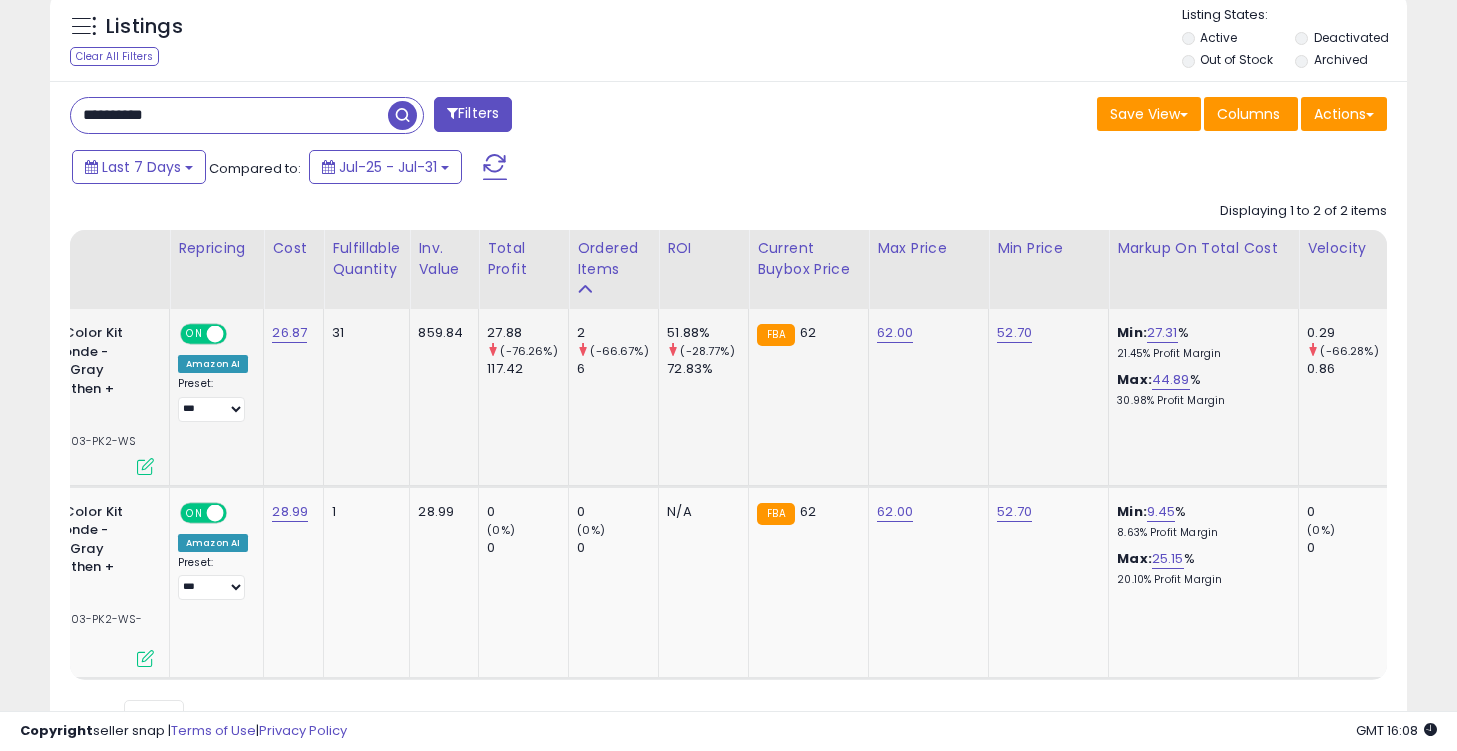 click on "**********" at bounding box center [229, 115] 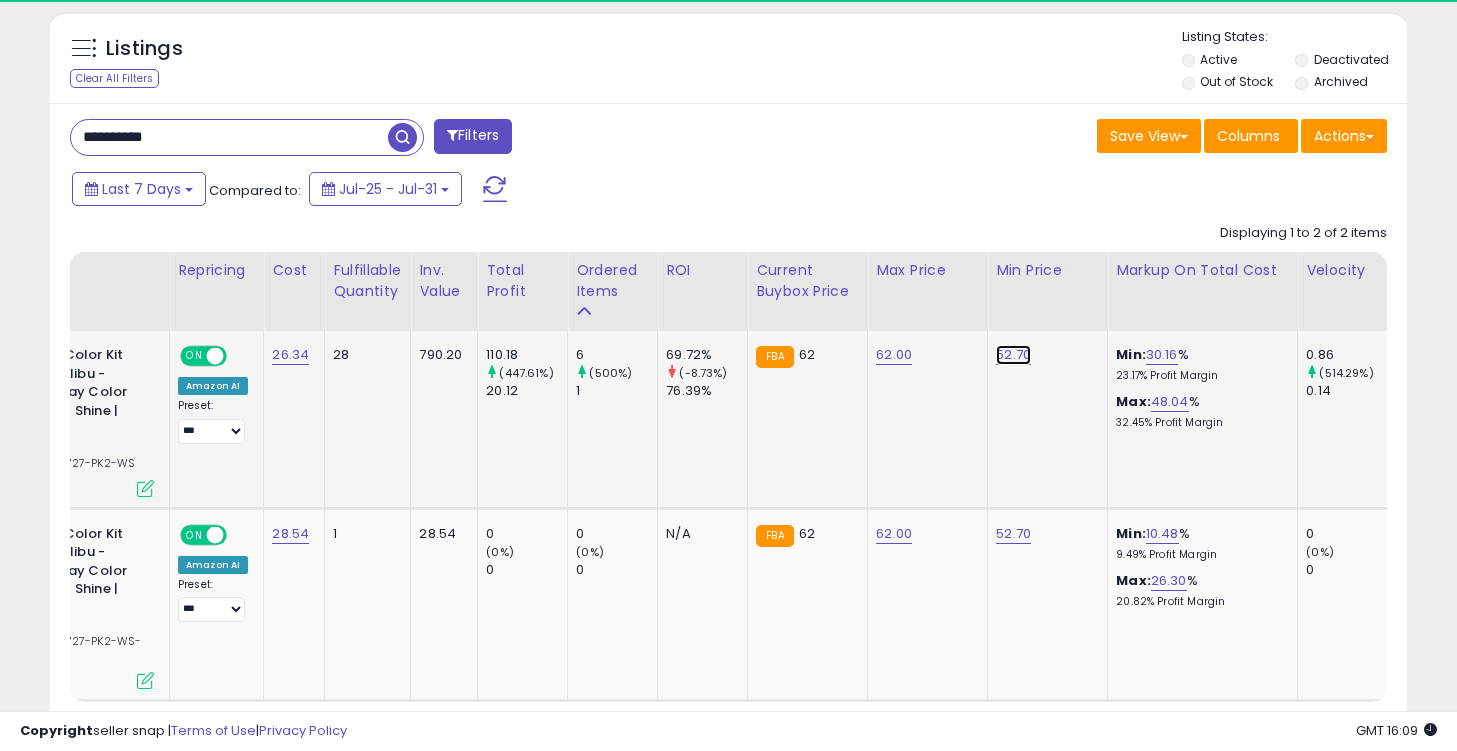 click on "52.70" at bounding box center (1013, 355) 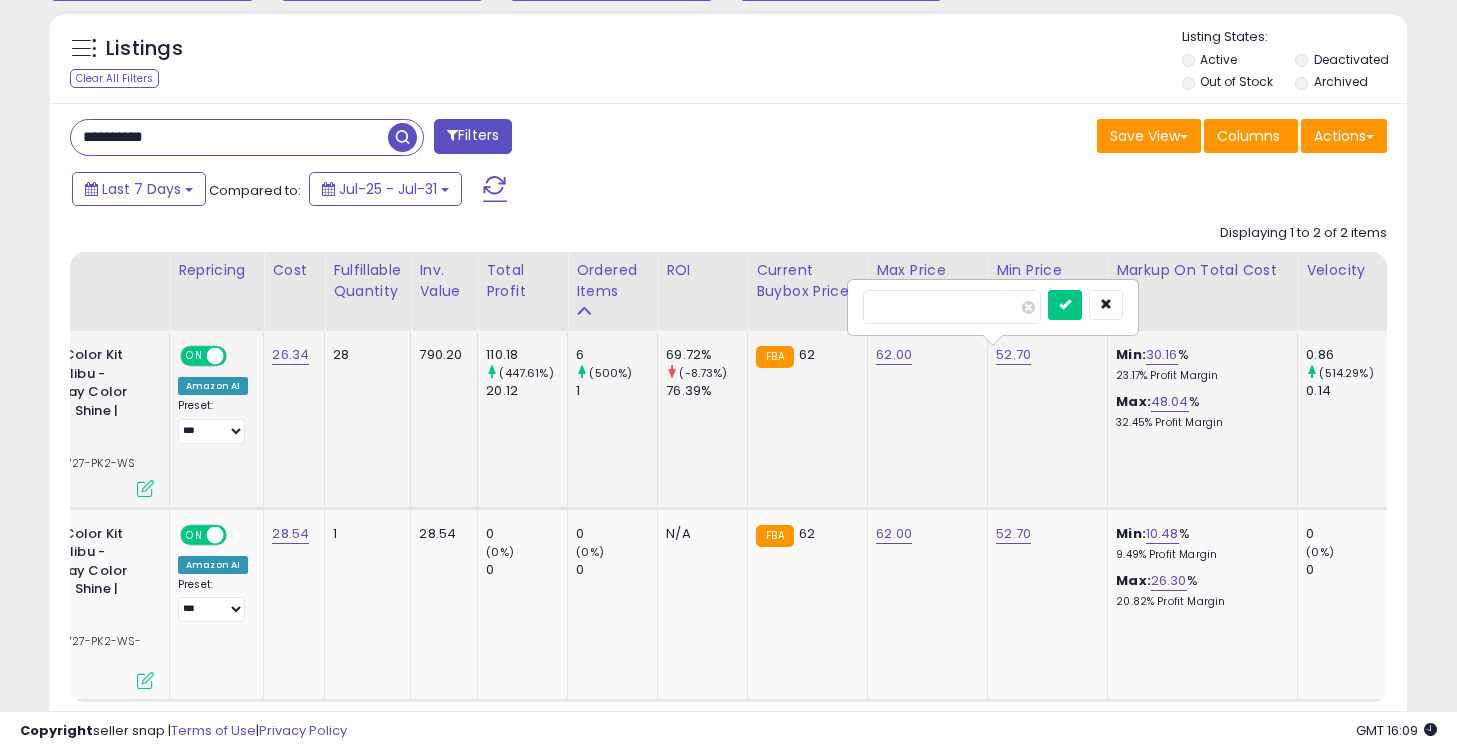 click on "*****" at bounding box center [952, 307] 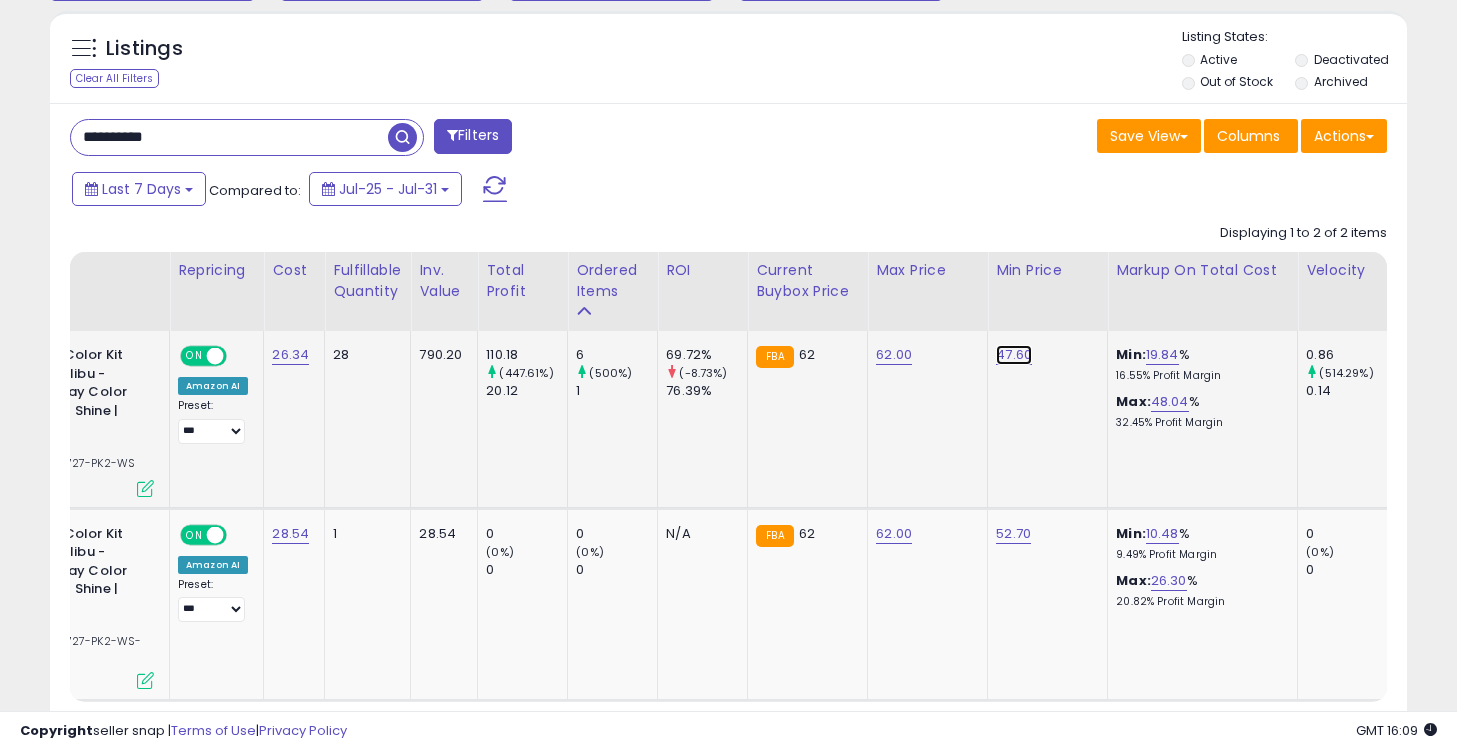 click on "47.60" at bounding box center [1014, 355] 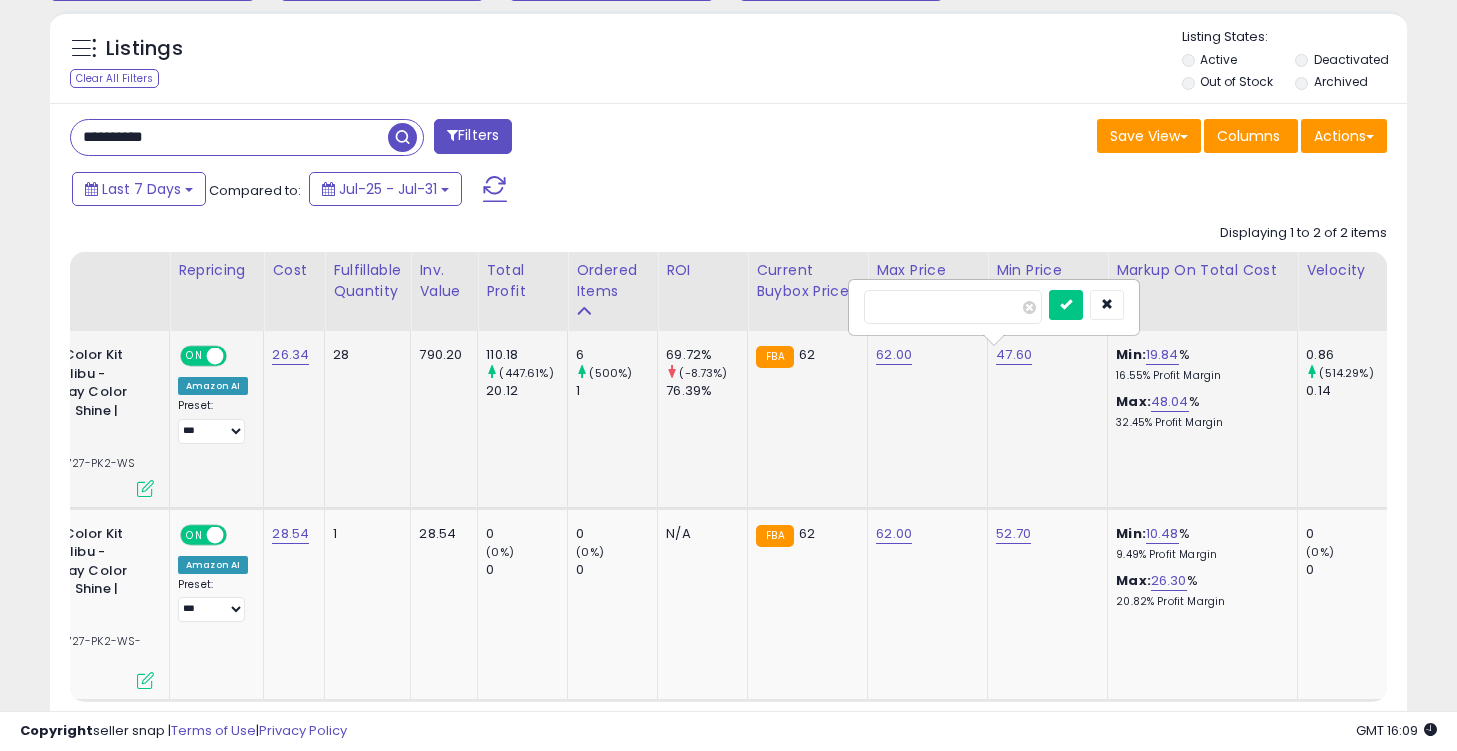 click on "*****" at bounding box center [953, 307] 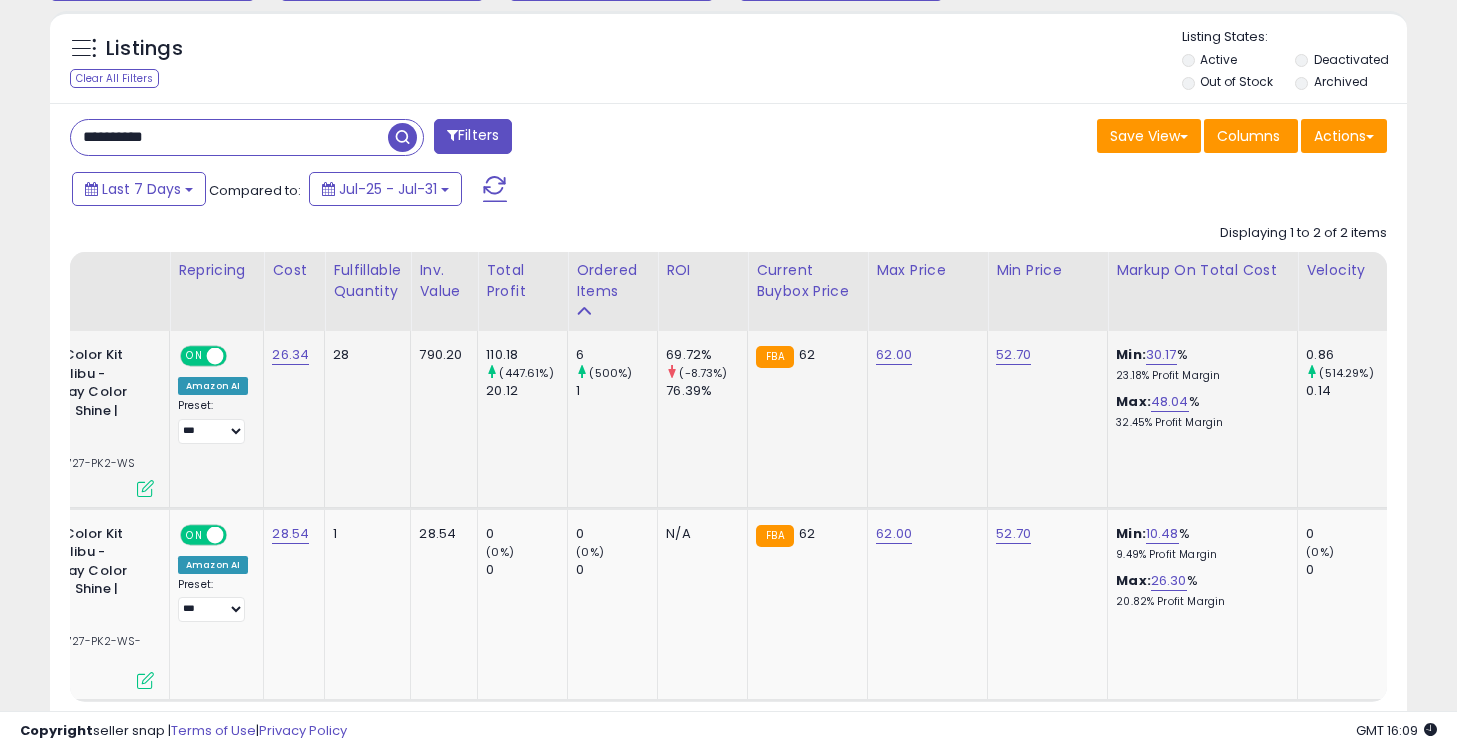 click on "**********" at bounding box center [229, 137] 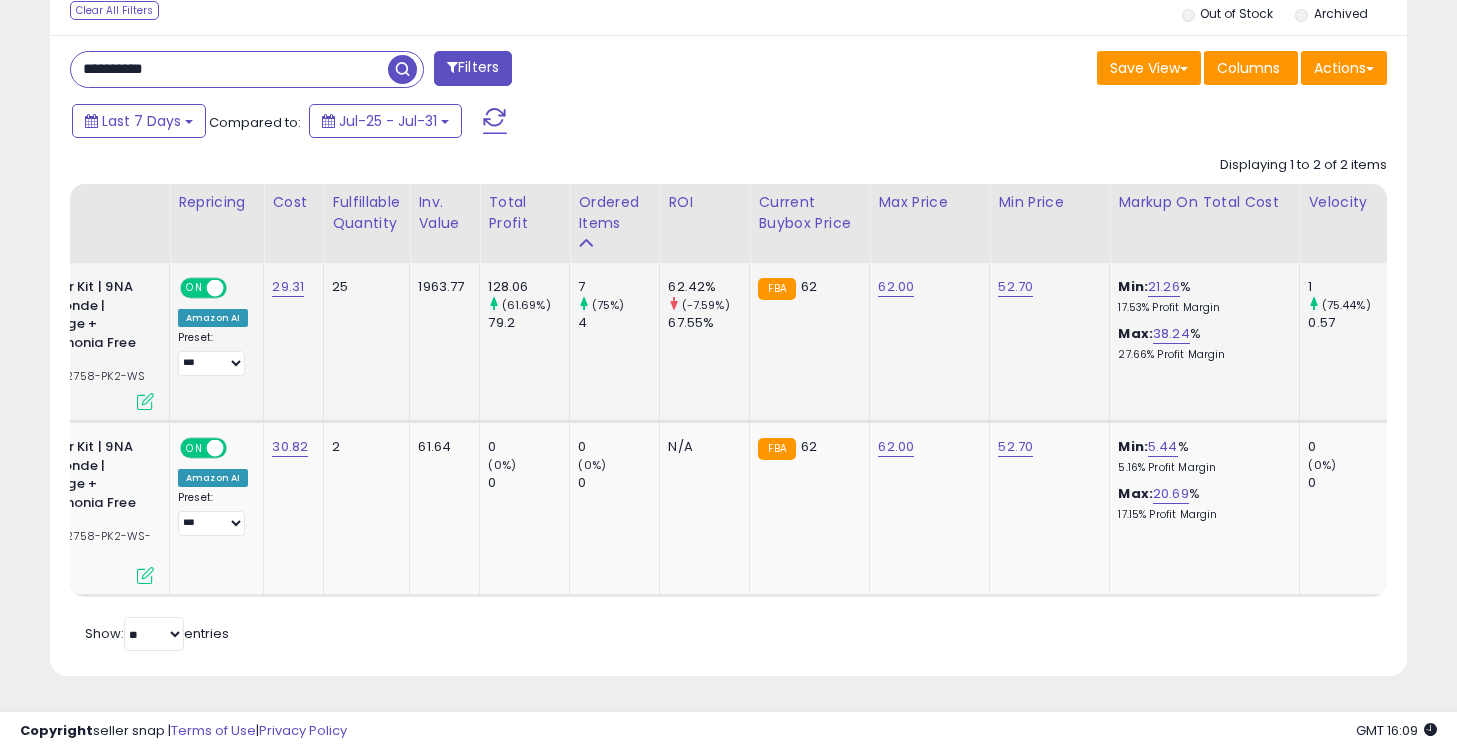 click on "52.70" 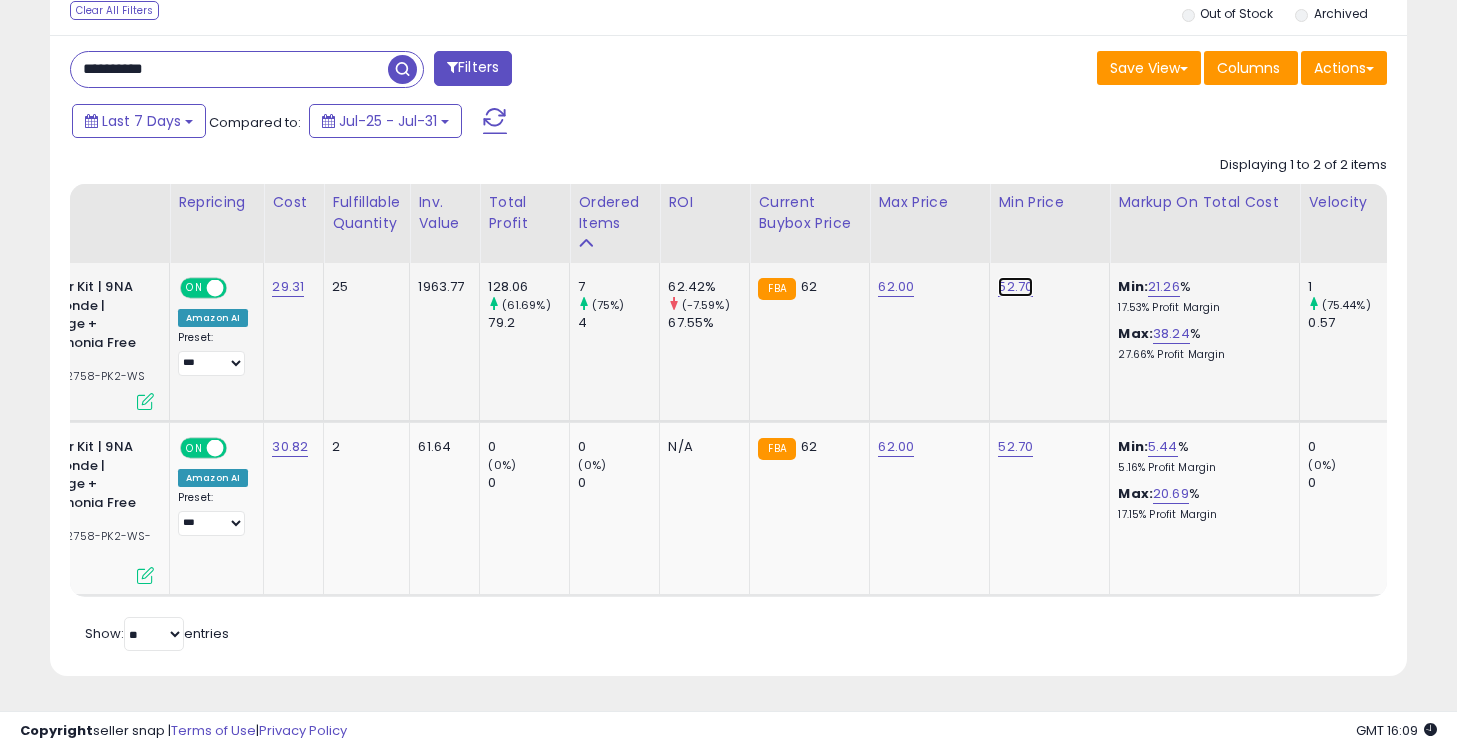 click on "52.70" at bounding box center [1015, 287] 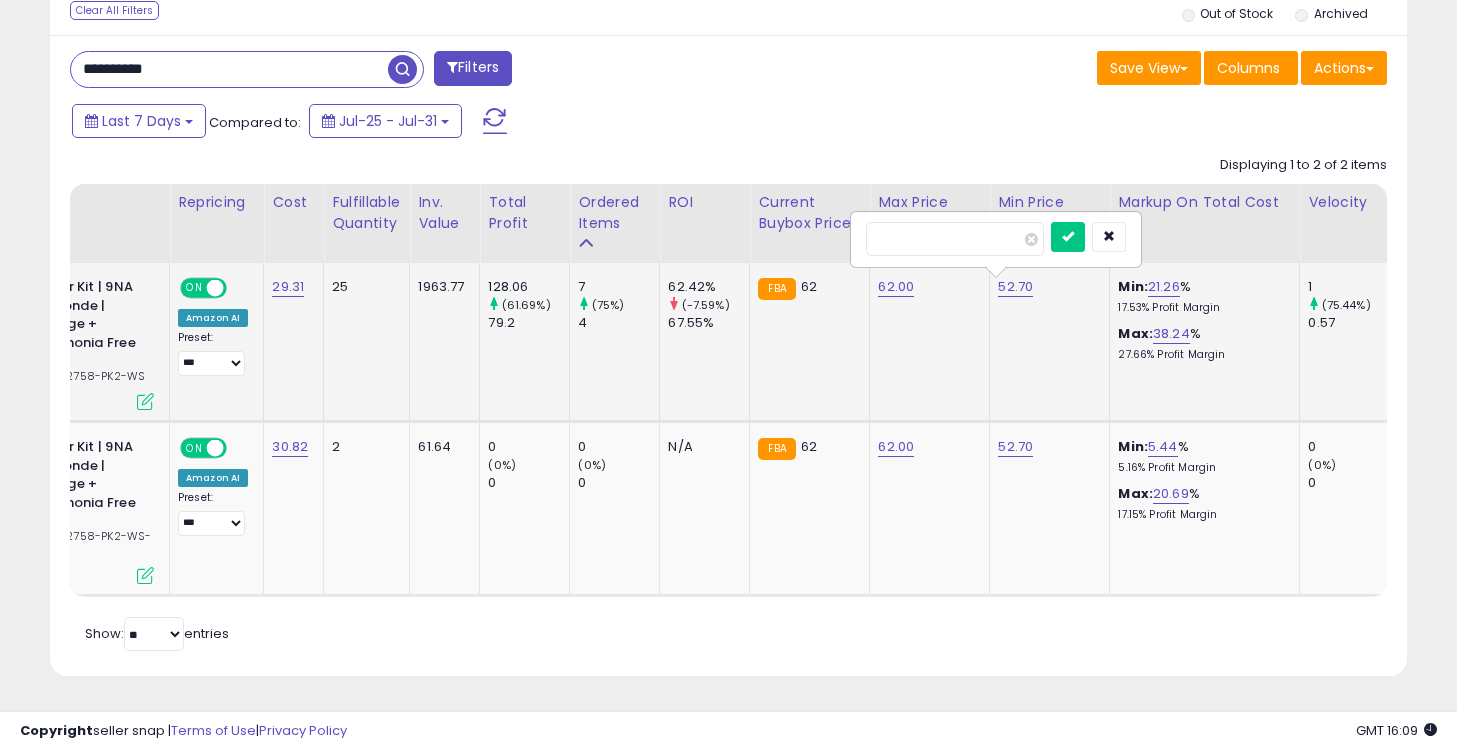 click on "*****" at bounding box center (955, 239) 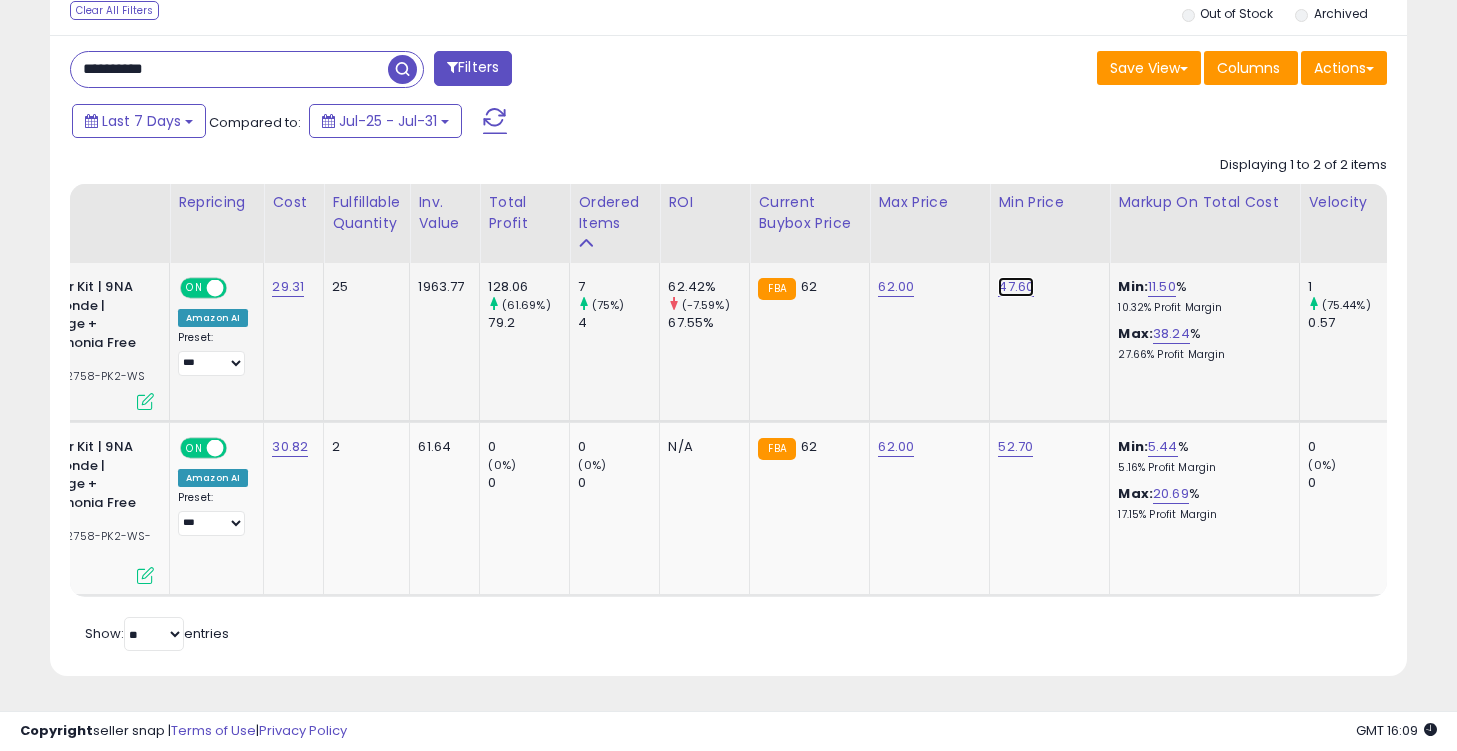 click on "47.60" at bounding box center [1016, 287] 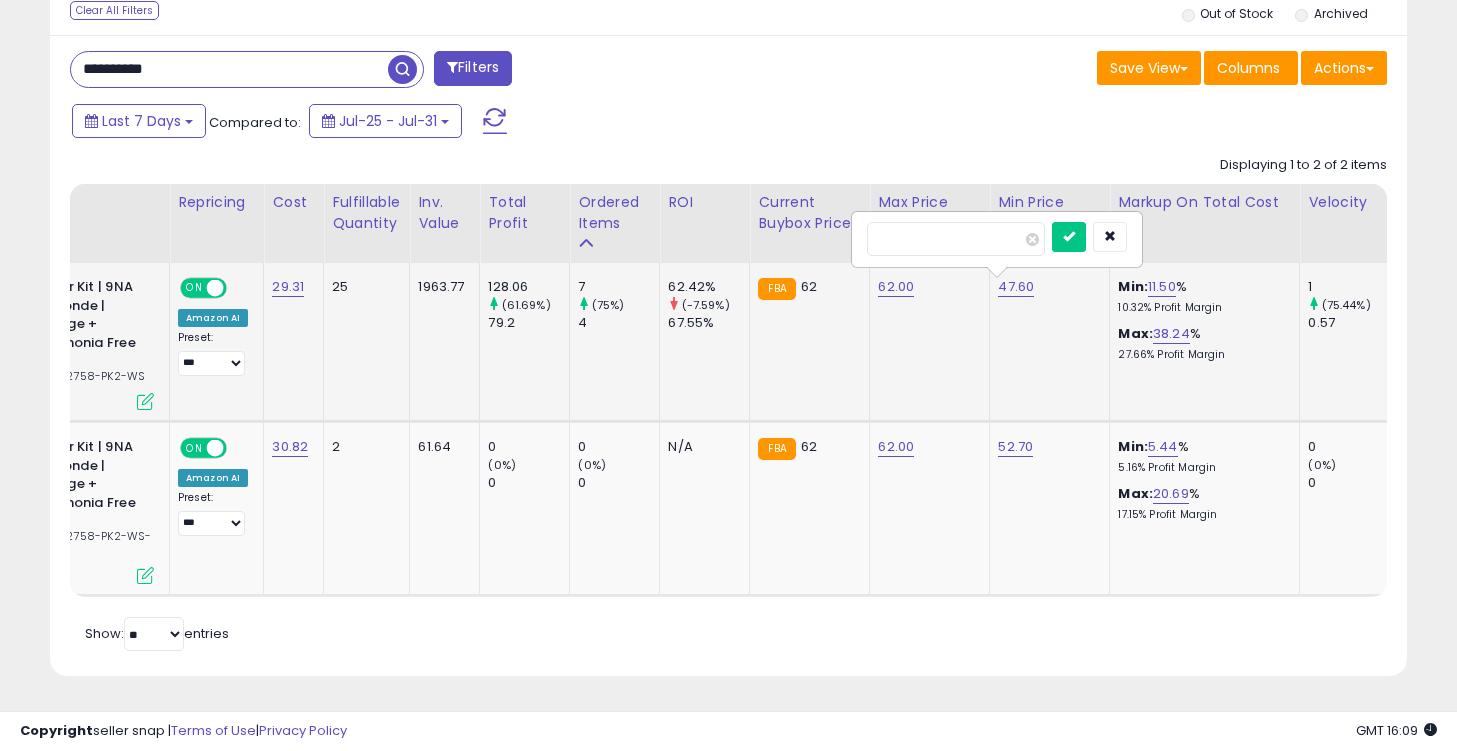 click on "*****" at bounding box center (956, 239) 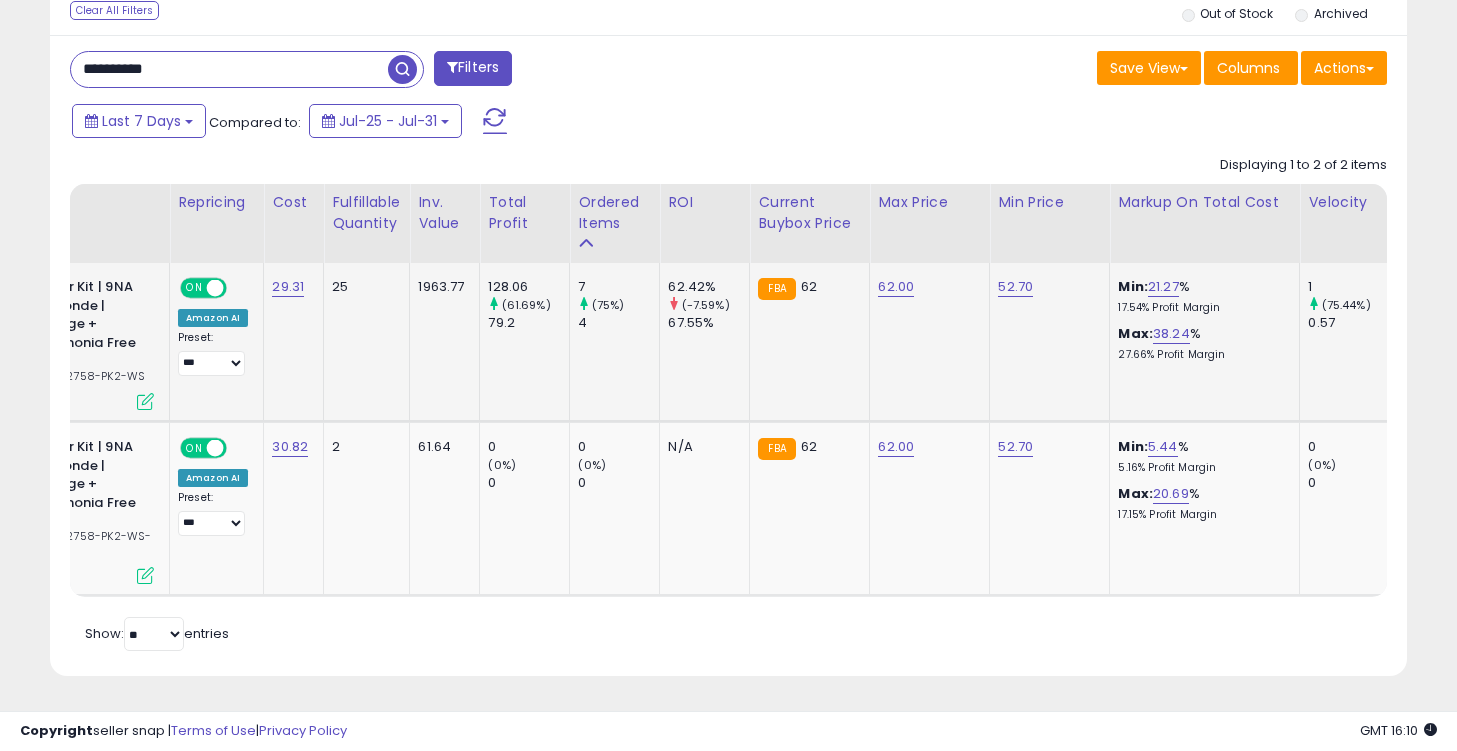 scroll, scrollTop: 0, scrollLeft: 421, axis: horizontal 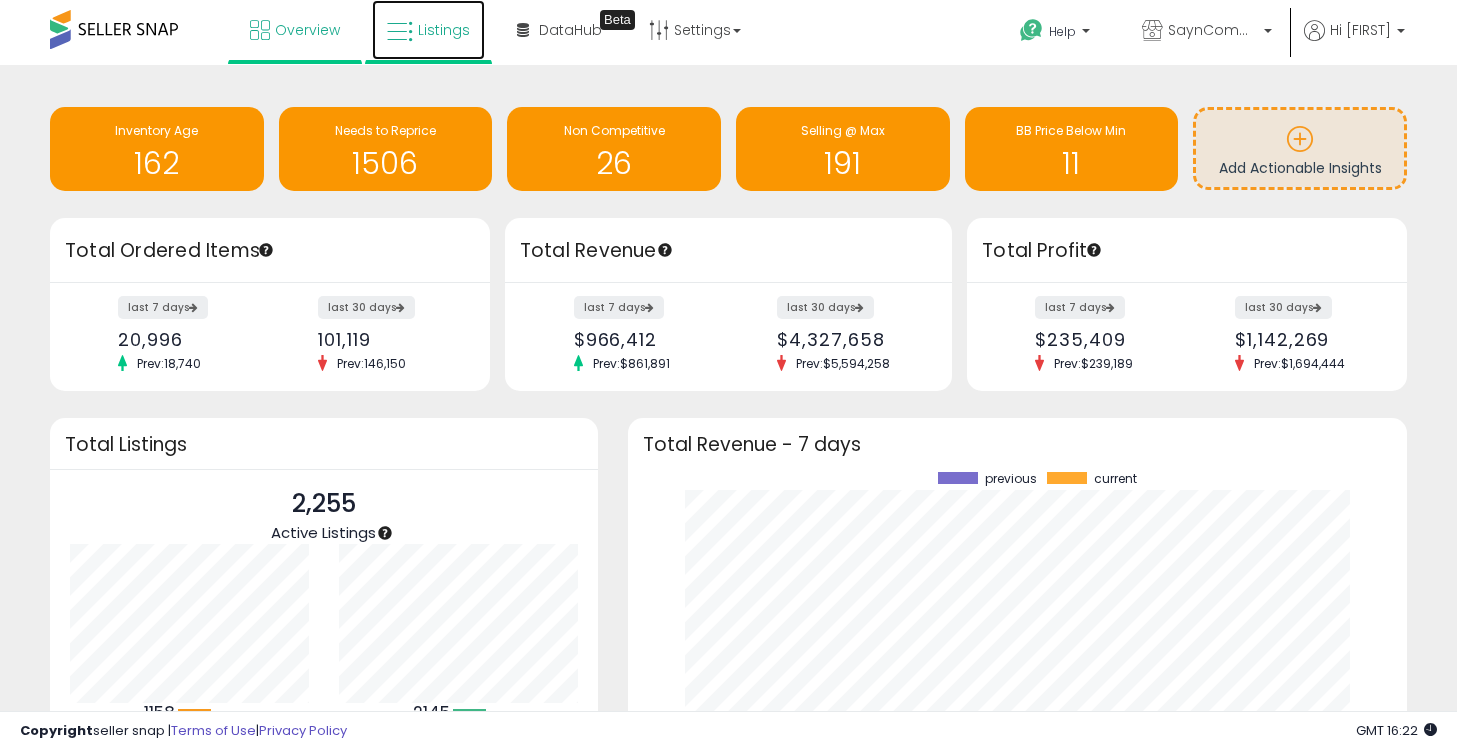 click on "Listings" at bounding box center [444, 30] 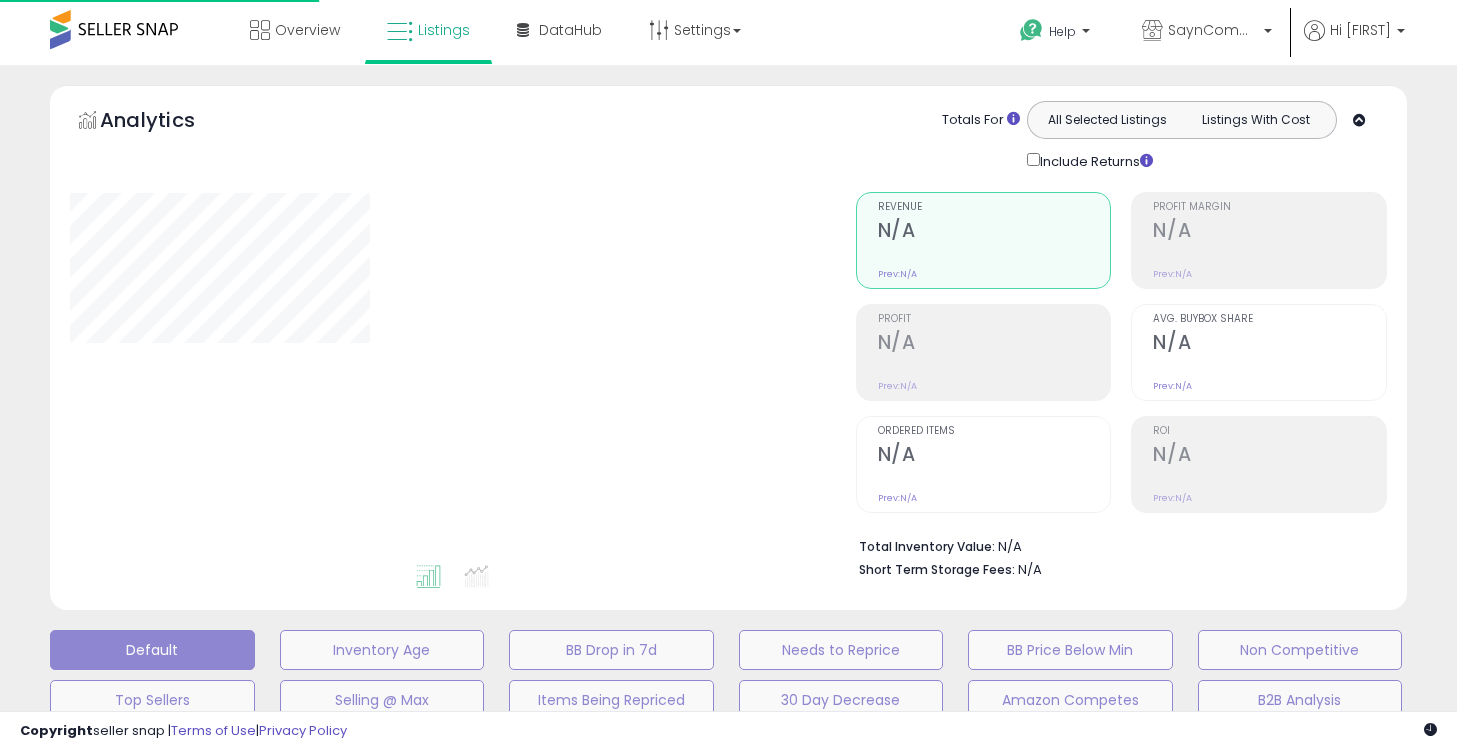 scroll, scrollTop: 0, scrollLeft: 0, axis: both 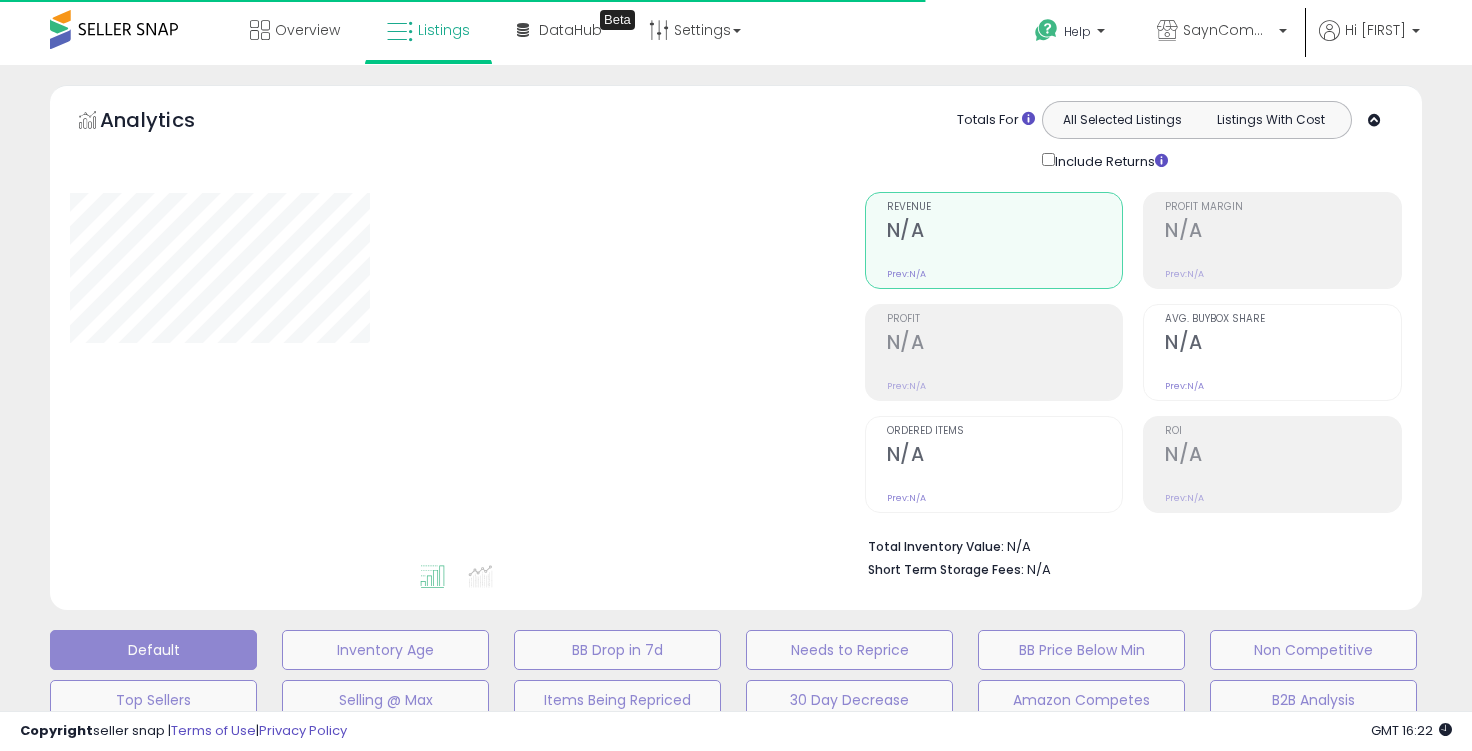 type on "**********" 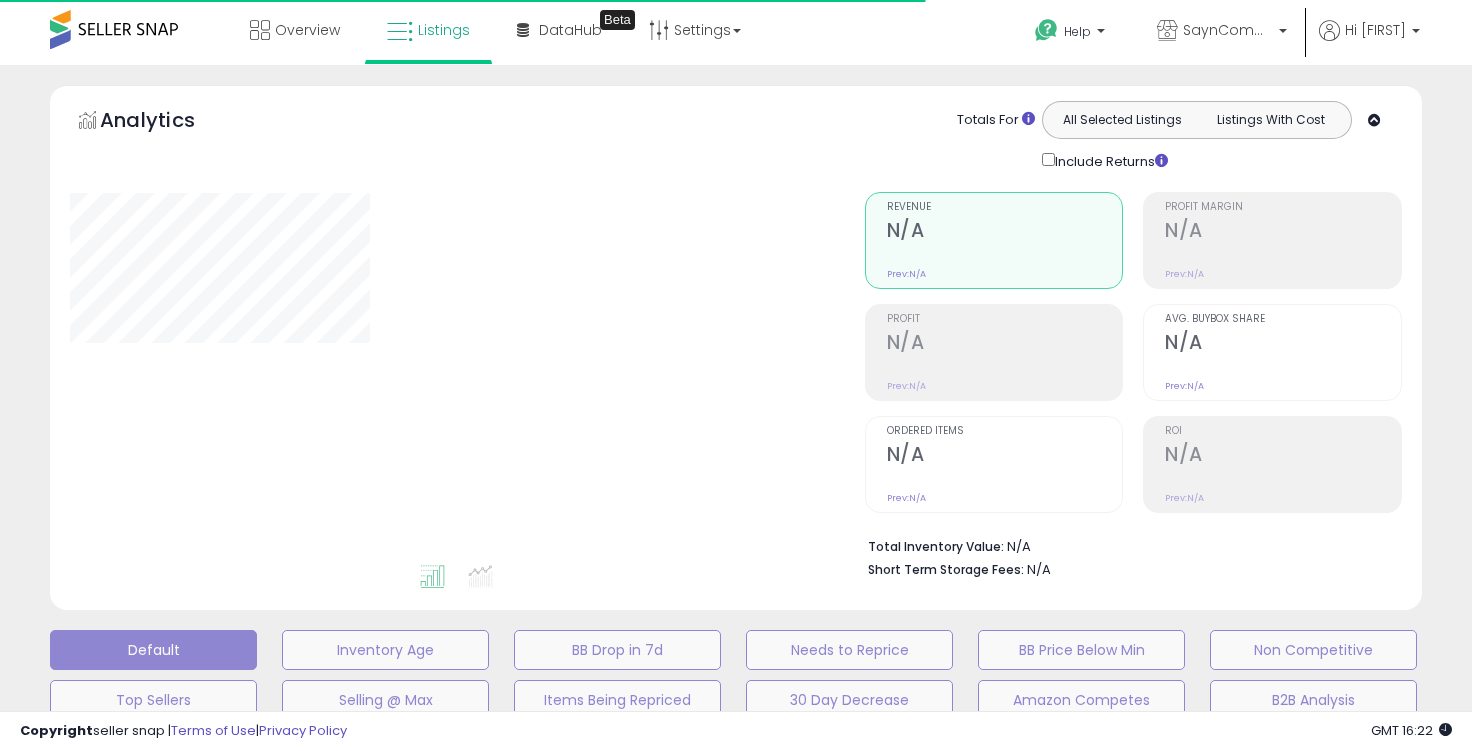 select on "**" 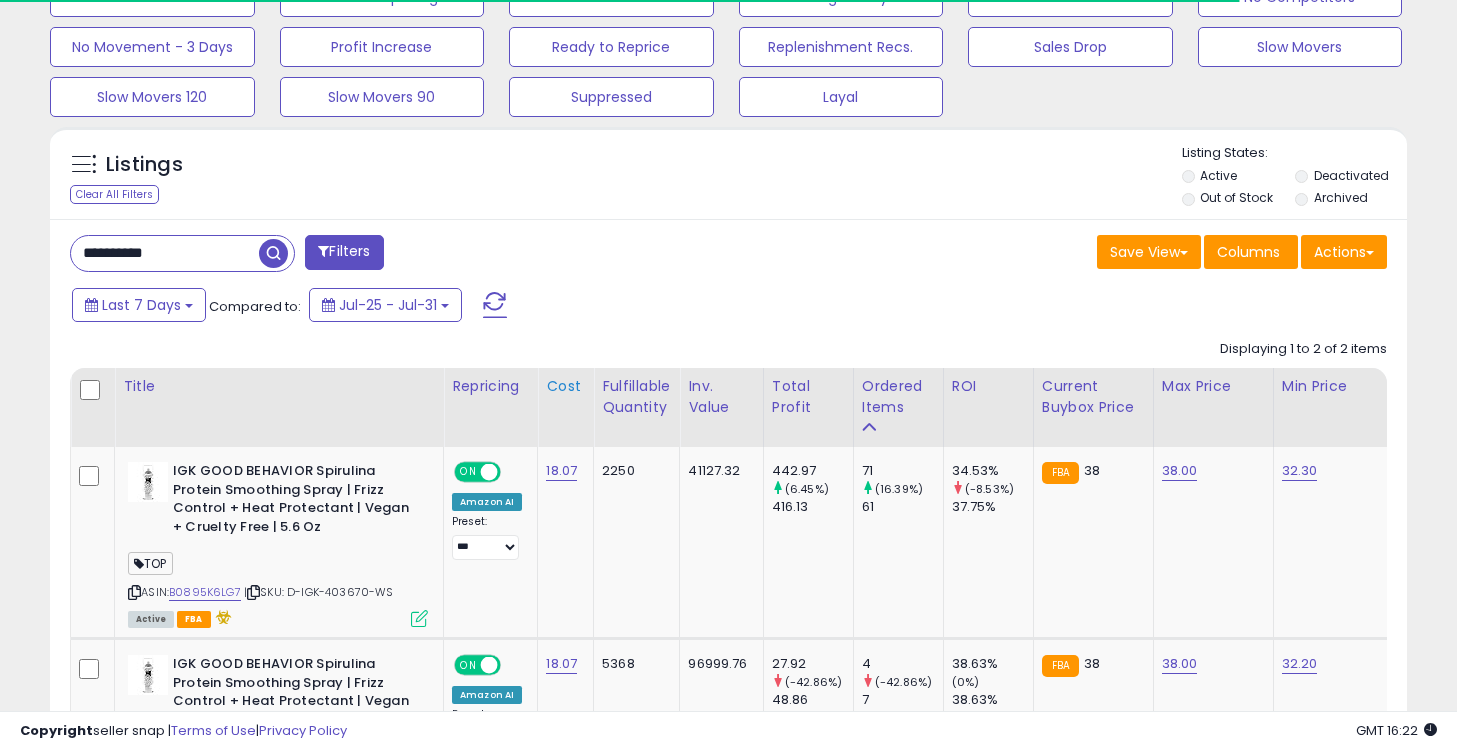 scroll, scrollTop: 754, scrollLeft: 0, axis: vertical 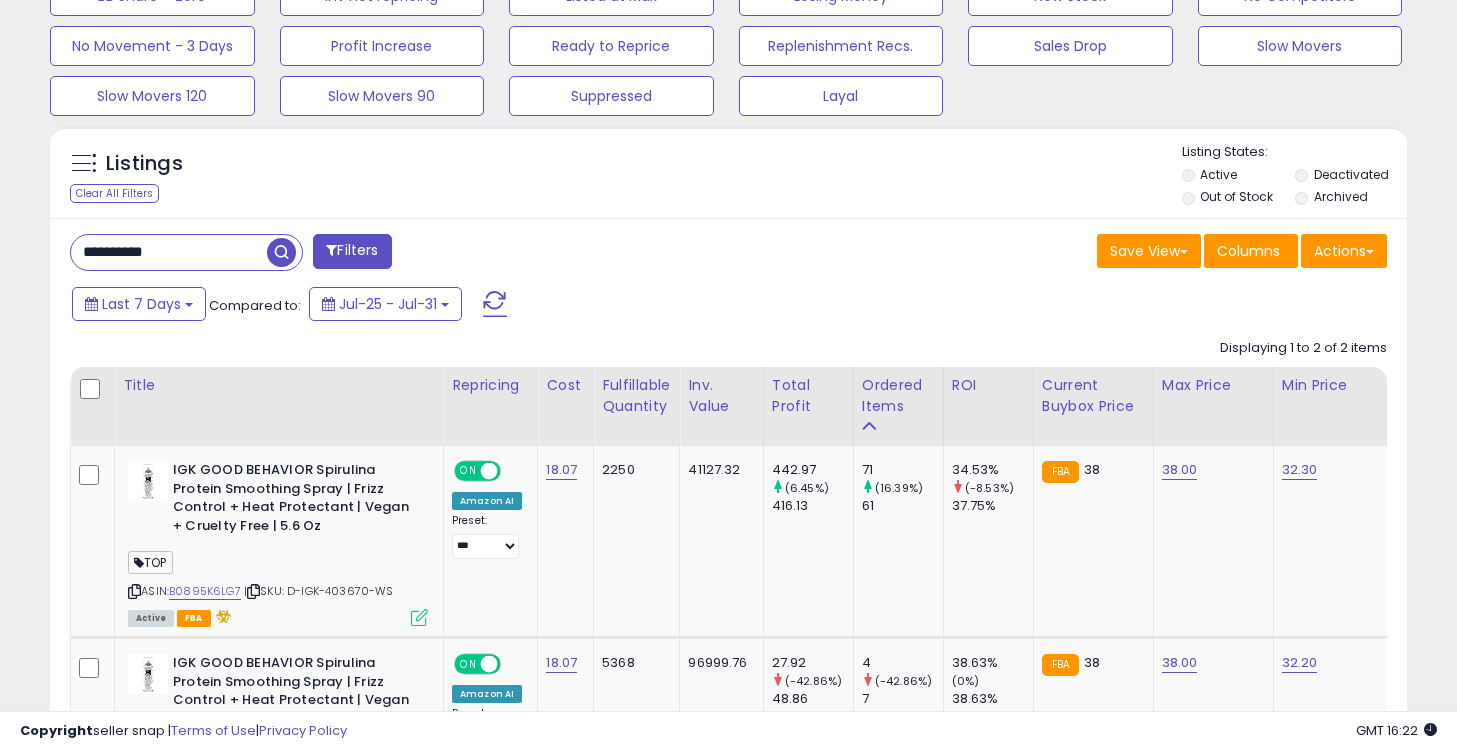 click on "**********" at bounding box center (169, 252) 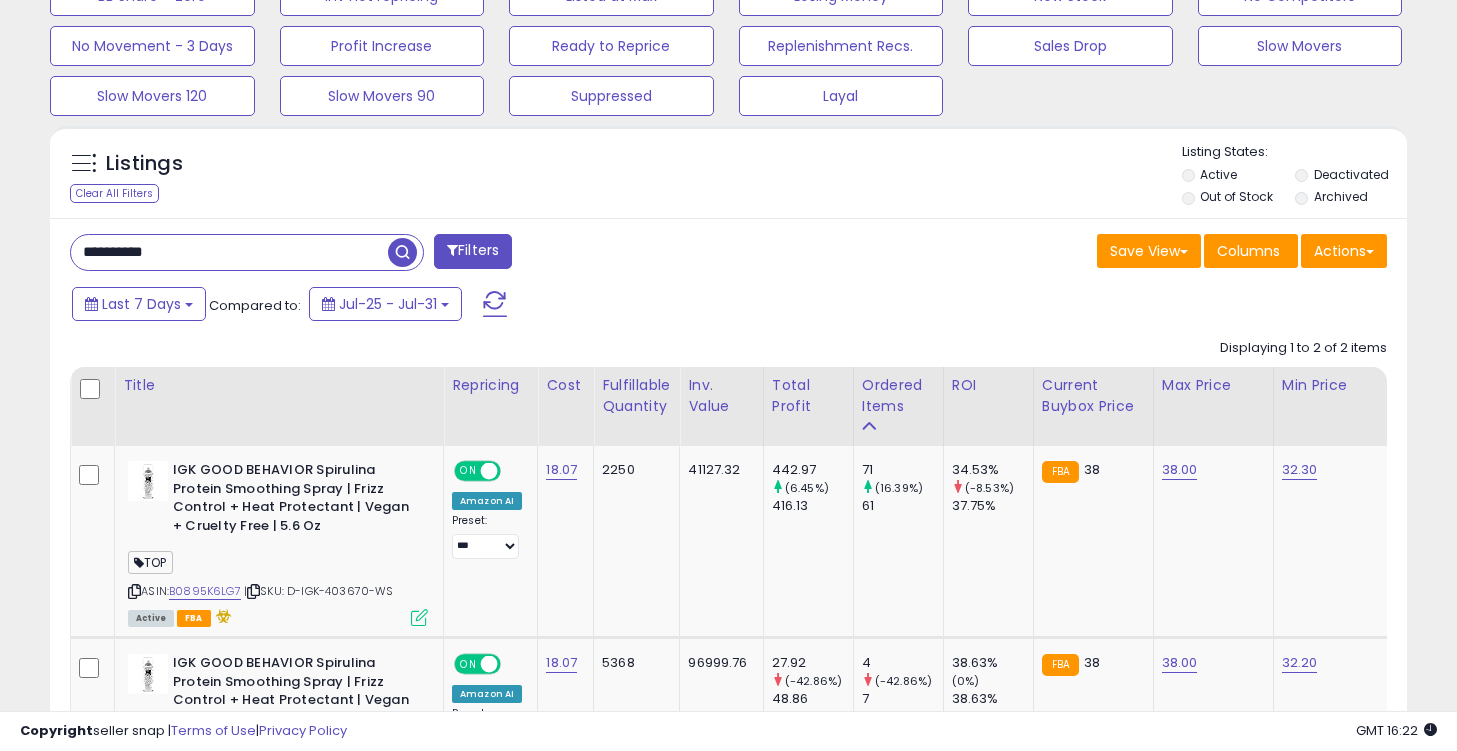 click on "**********" at bounding box center (229, 252) 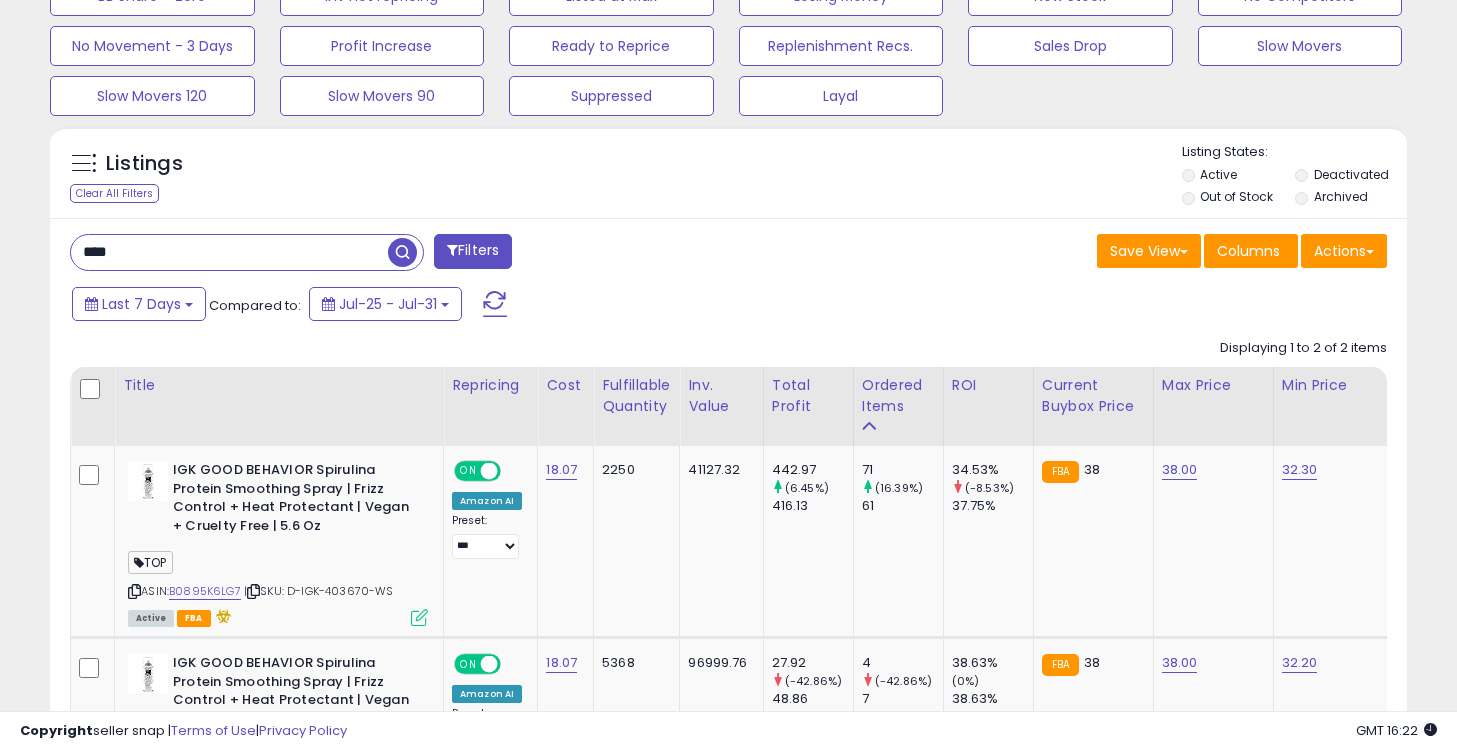 type on "****" 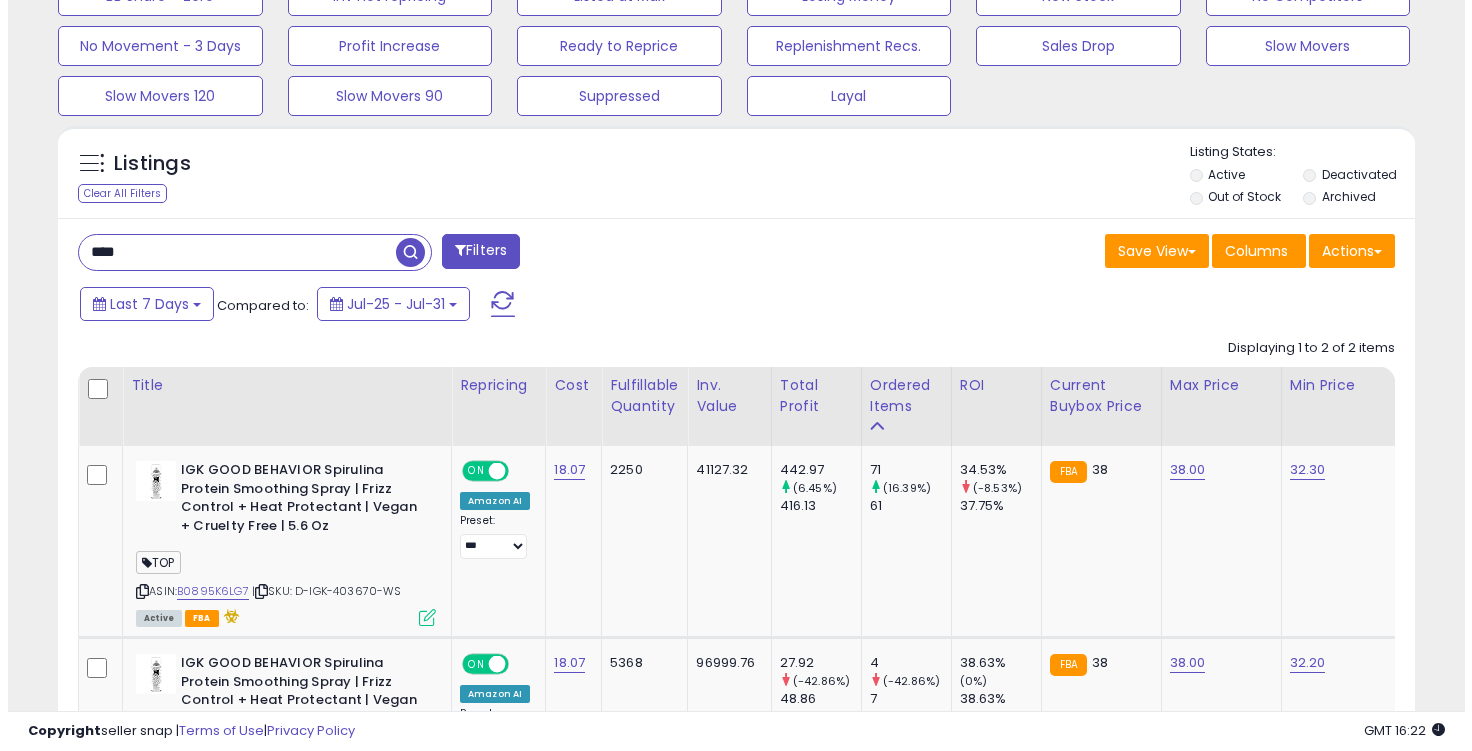 scroll, scrollTop: 619, scrollLeft: 0, axis: vertical 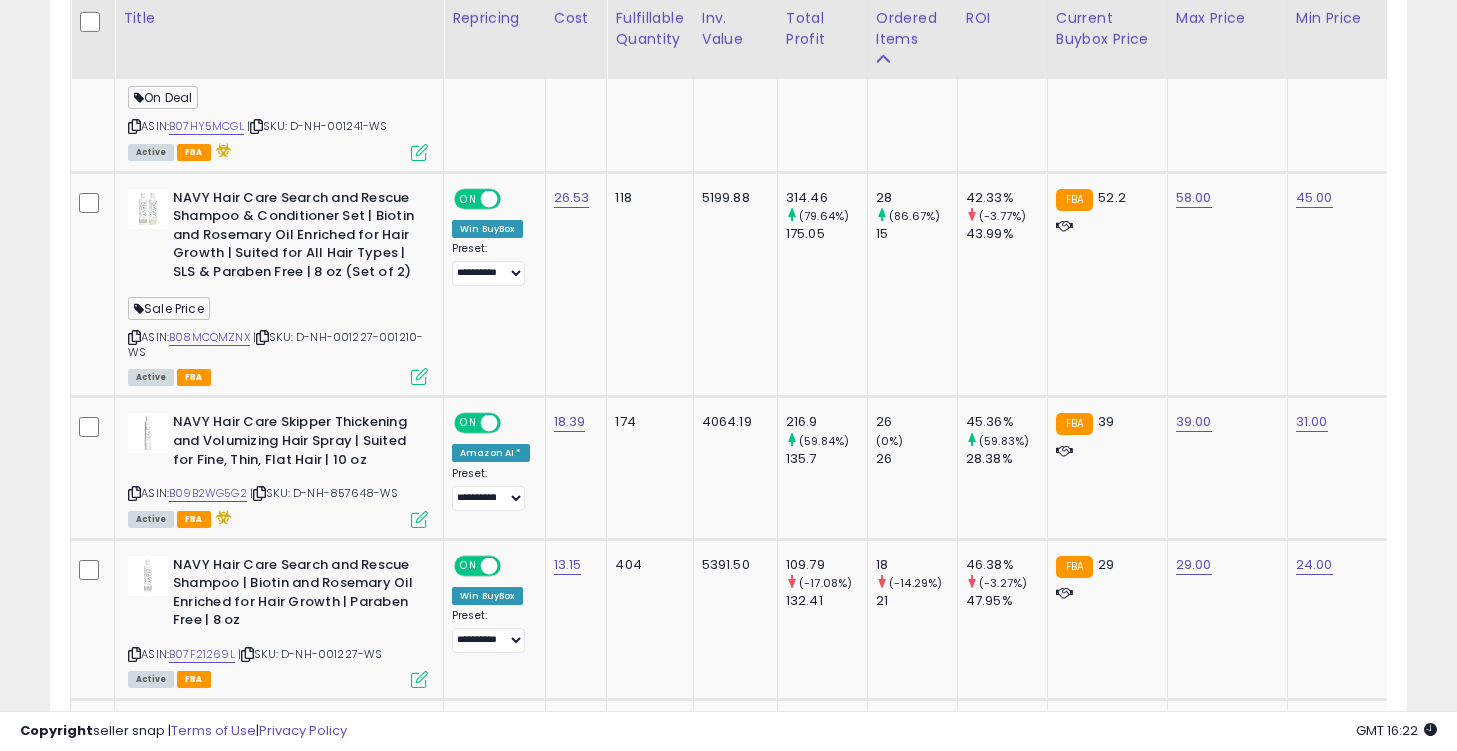 click on "4064.19" 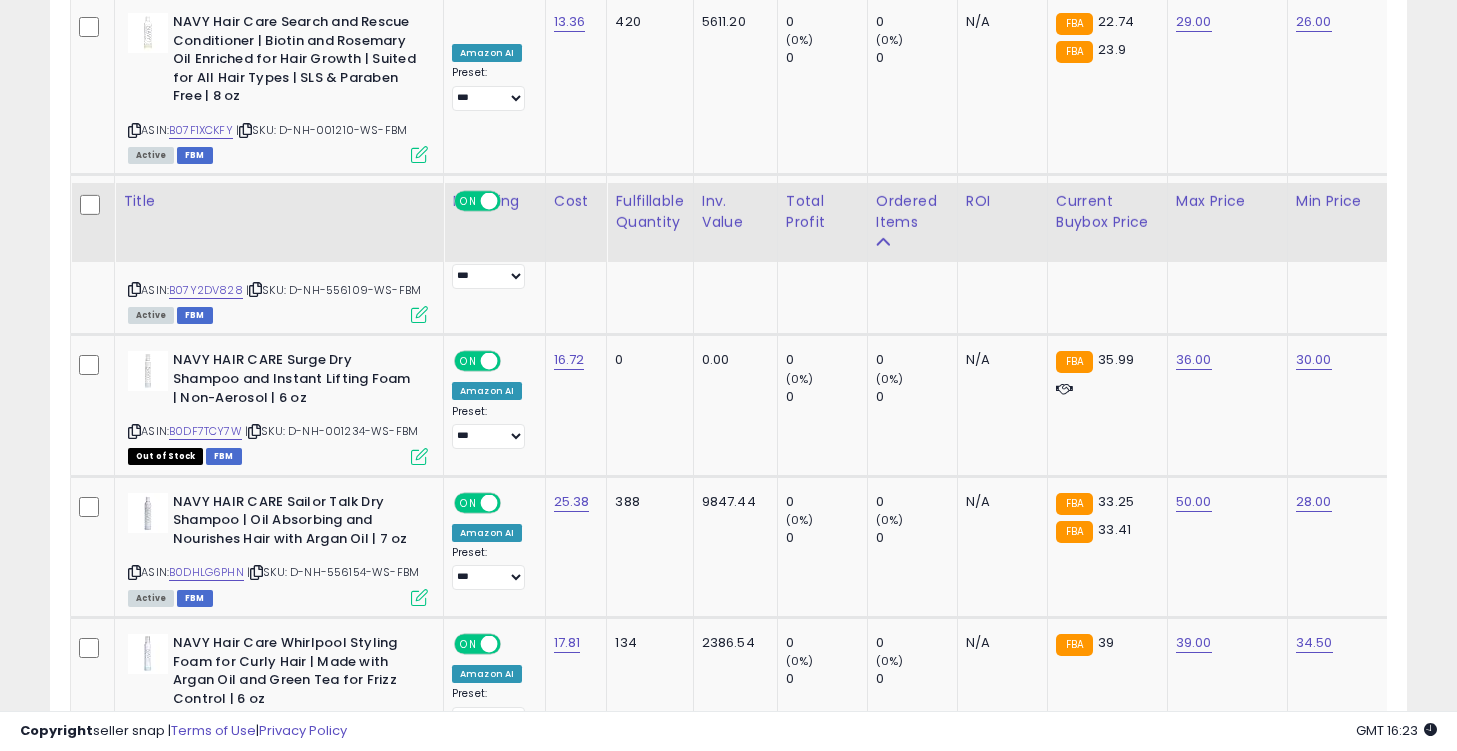 scroll, scrollTop: 5883, scrollLeft: 0, axis: vertical 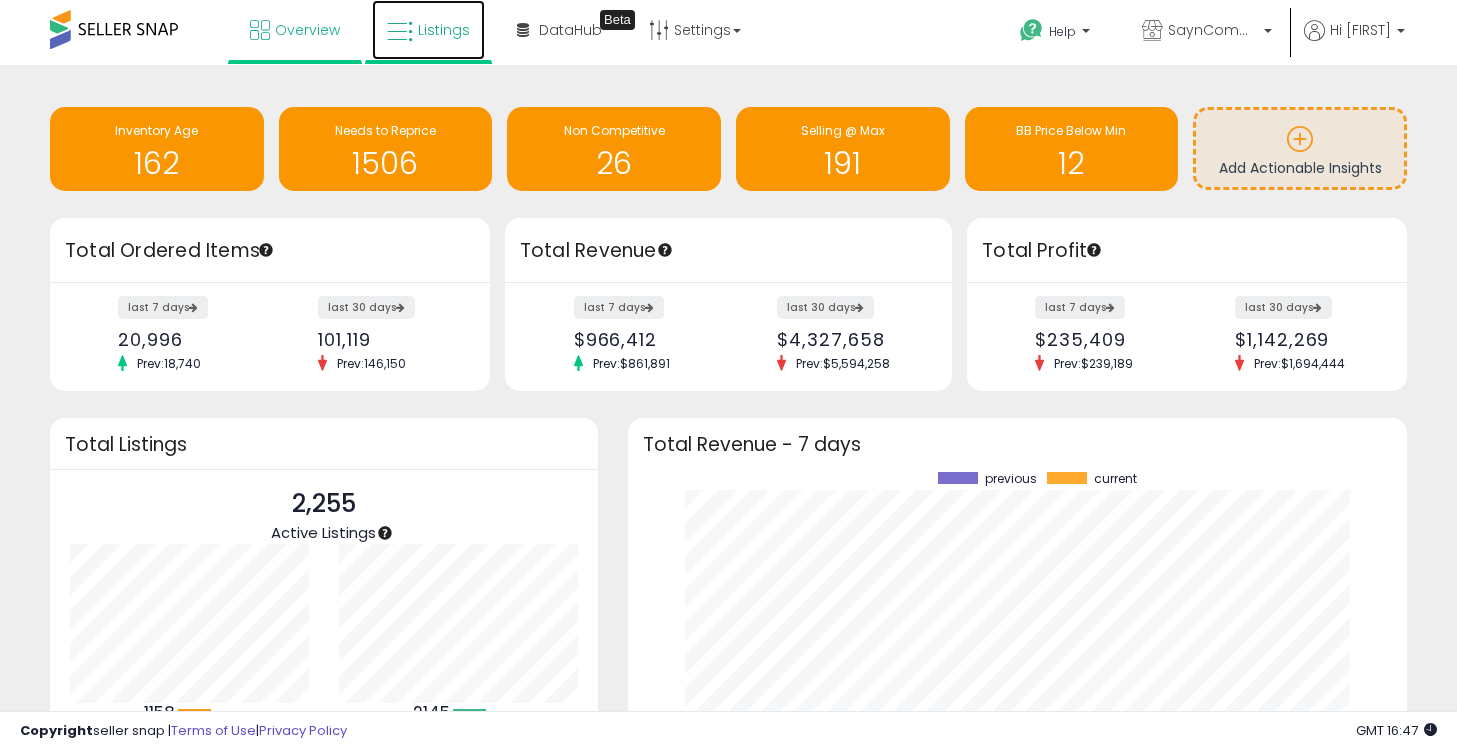 click on "Listings" at bounding box center (444, 30) 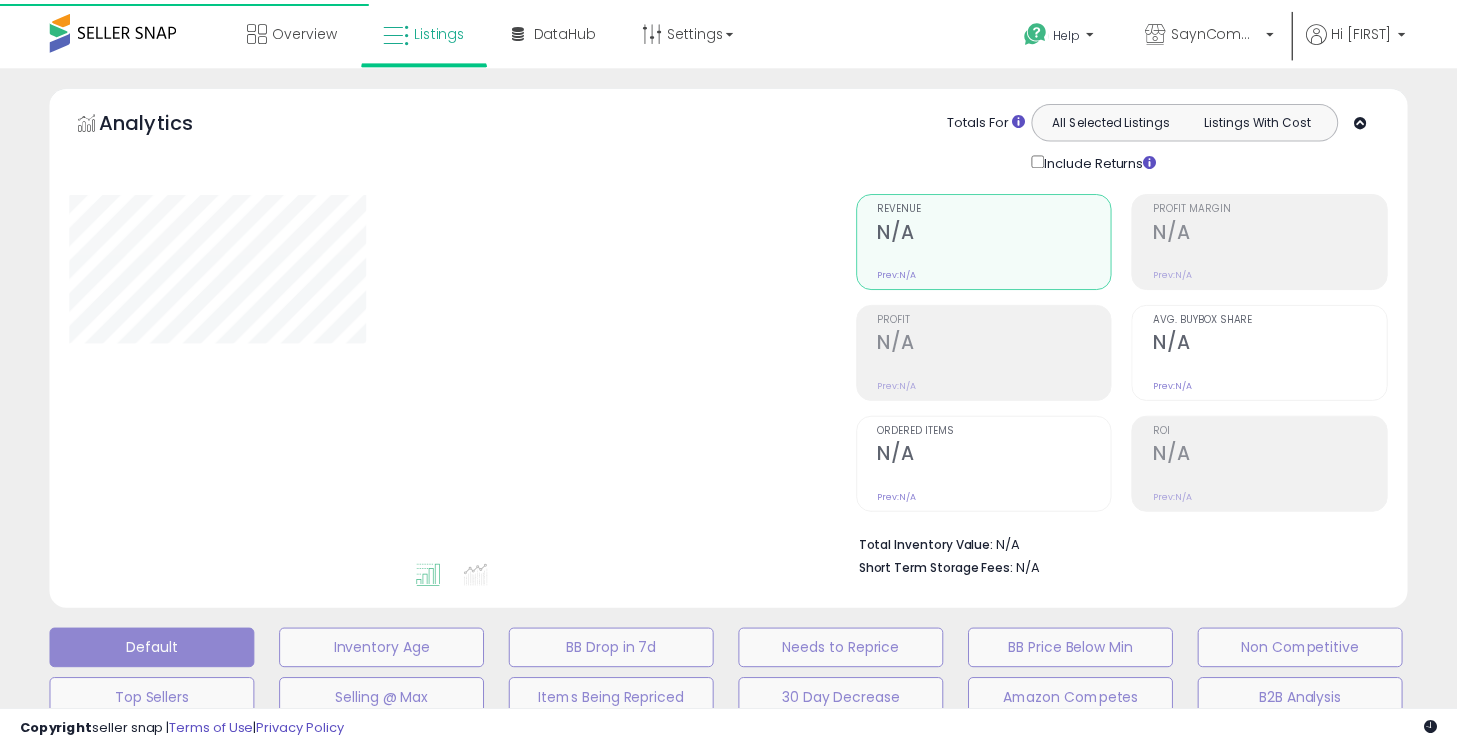 scroll, scrollTop: 0, scrollLeft: 0, axis: both 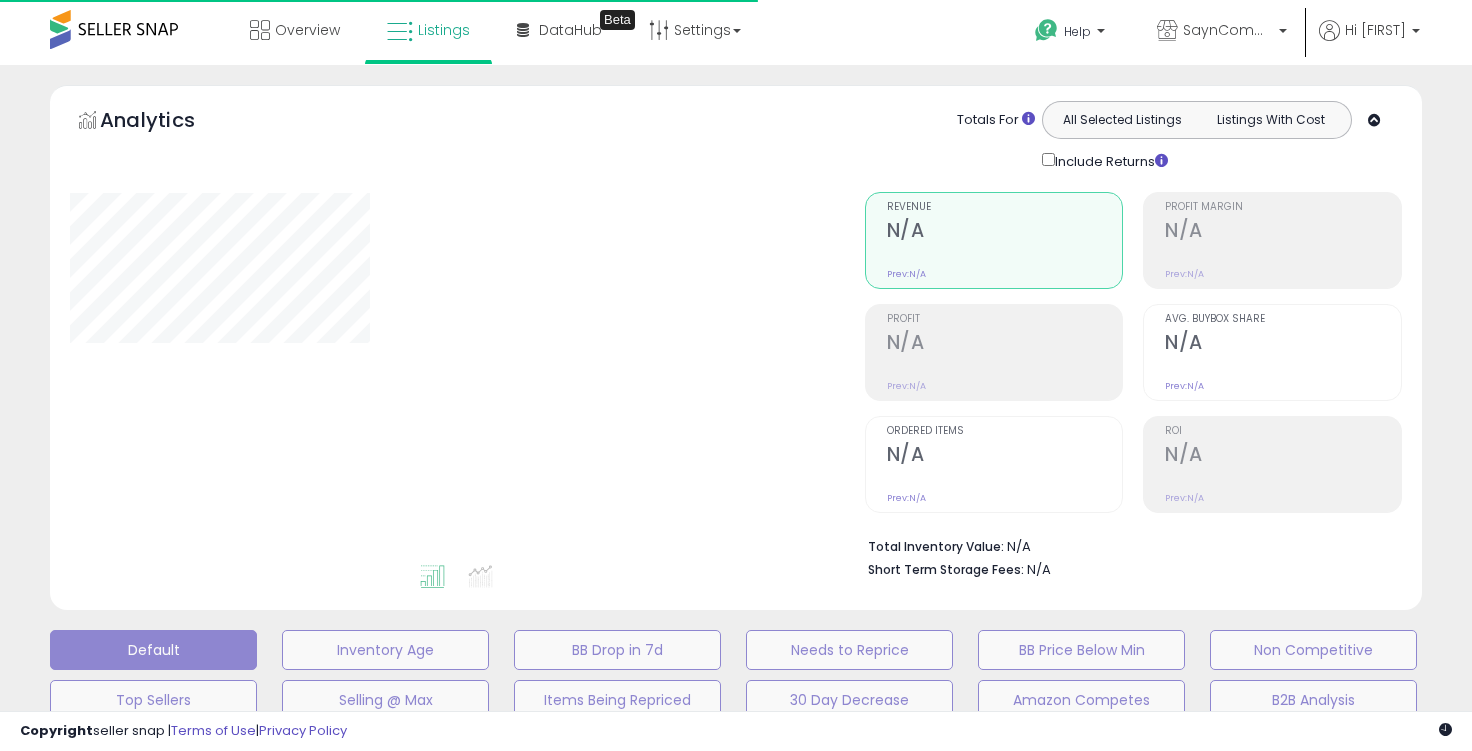 type on "**********" 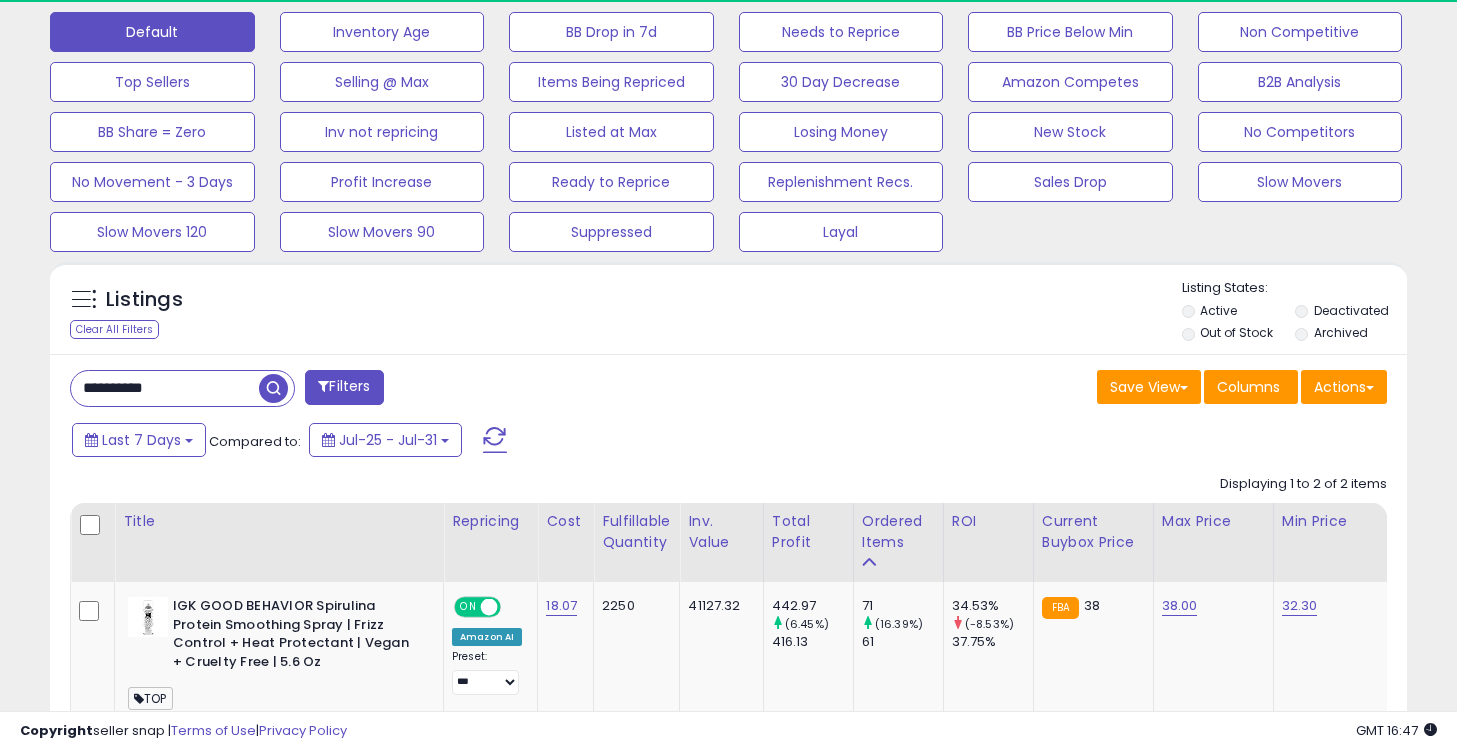 scroll, scrollTop: 942, scrollLeft: 0, axis: vertical 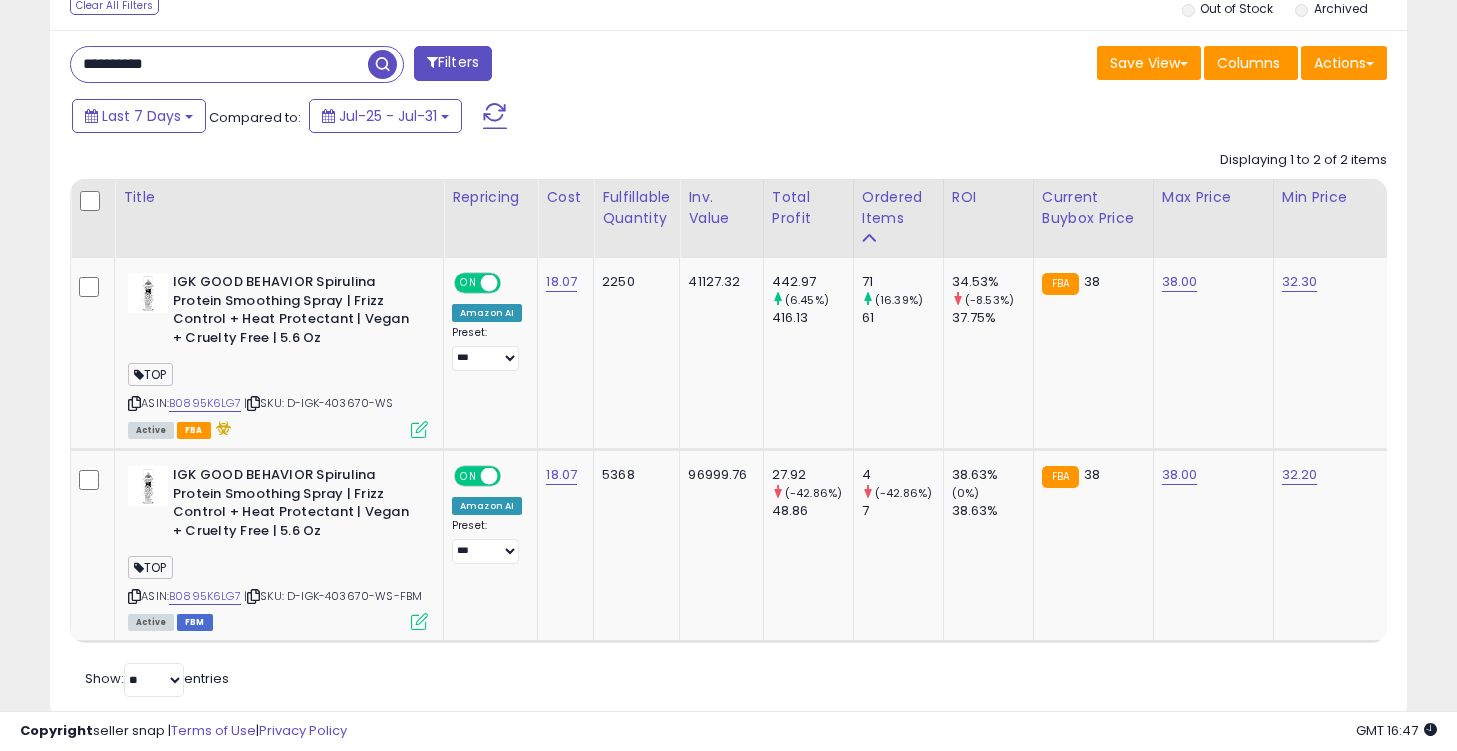 click on "**********" at bounding box center [219, 64] 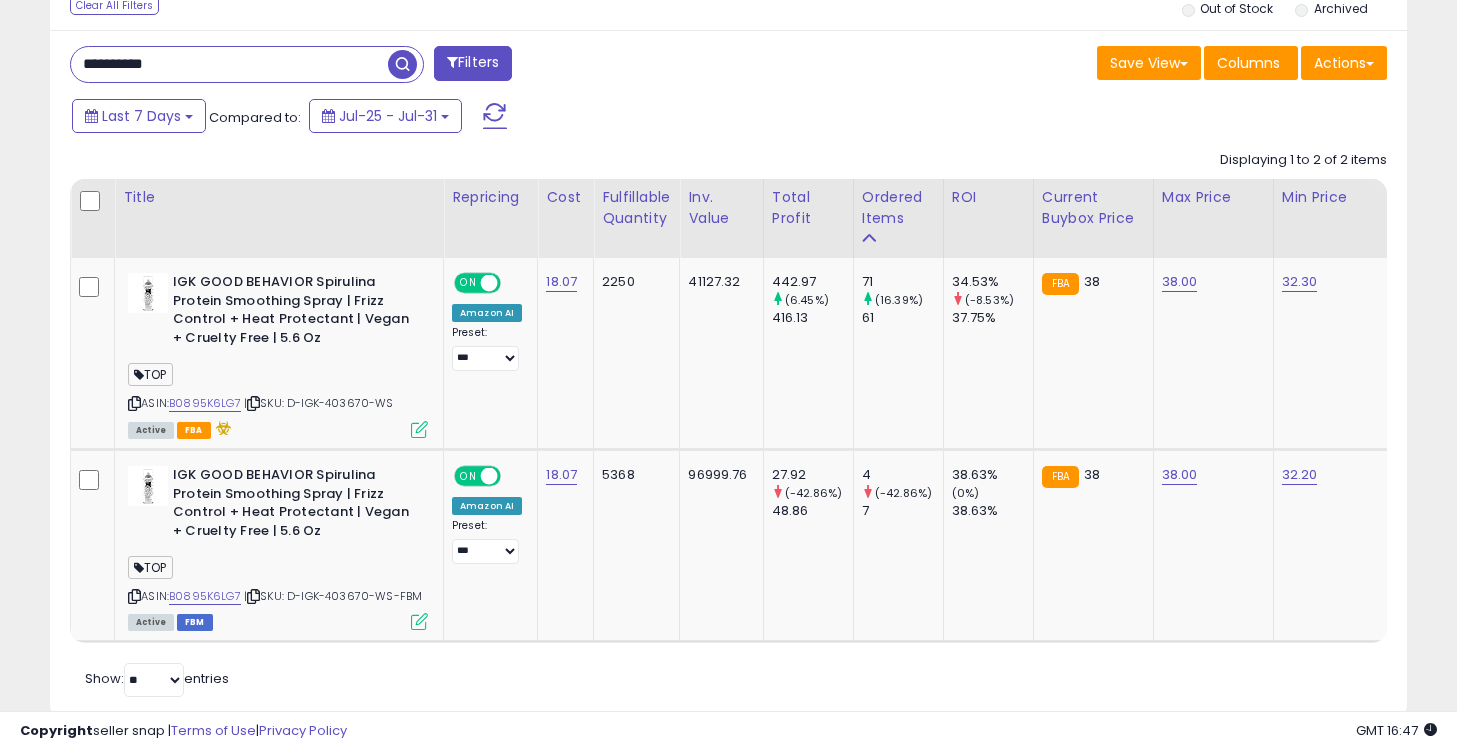 click on "**********" at bounding box center (229, 64) 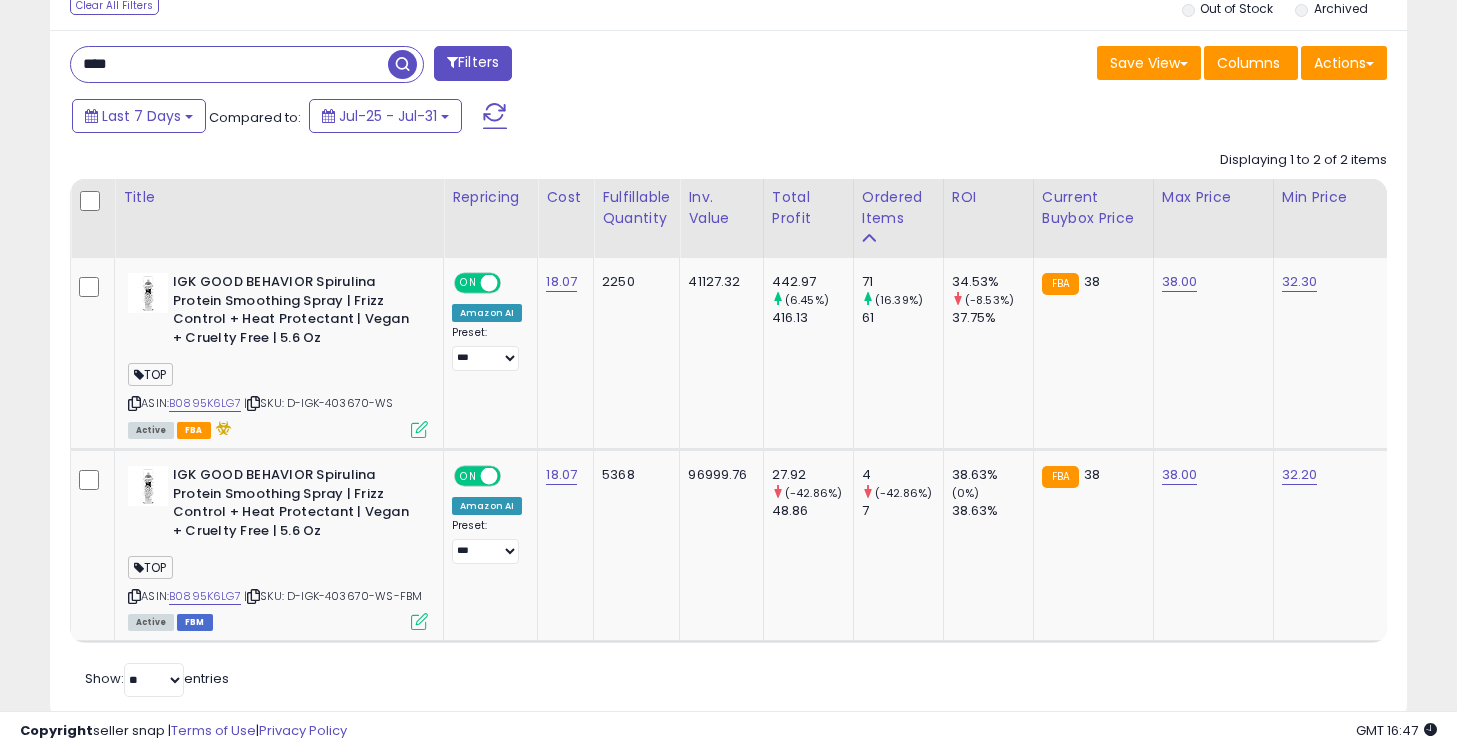 type on "****" 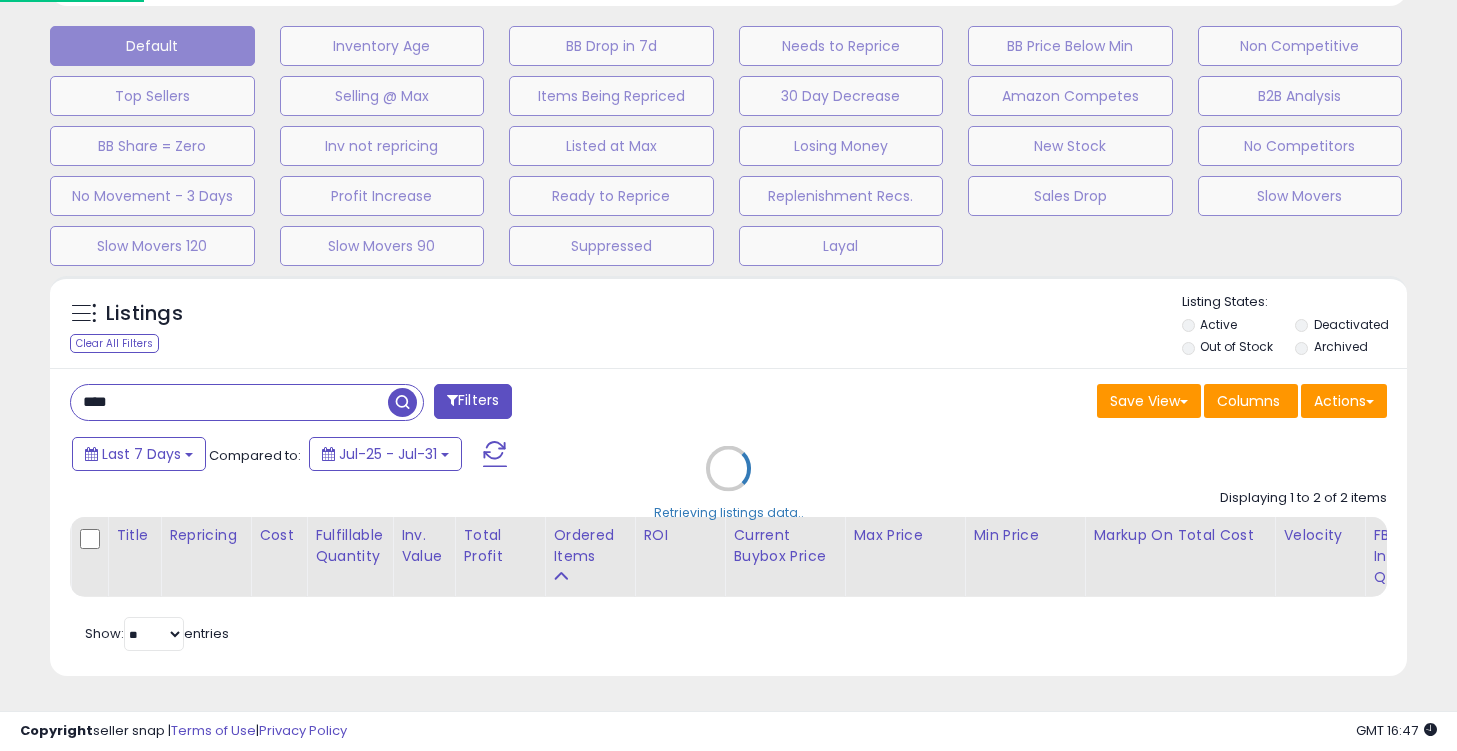 scroll, scrollTop: 999590, scrollLeft: 999205, axis: both 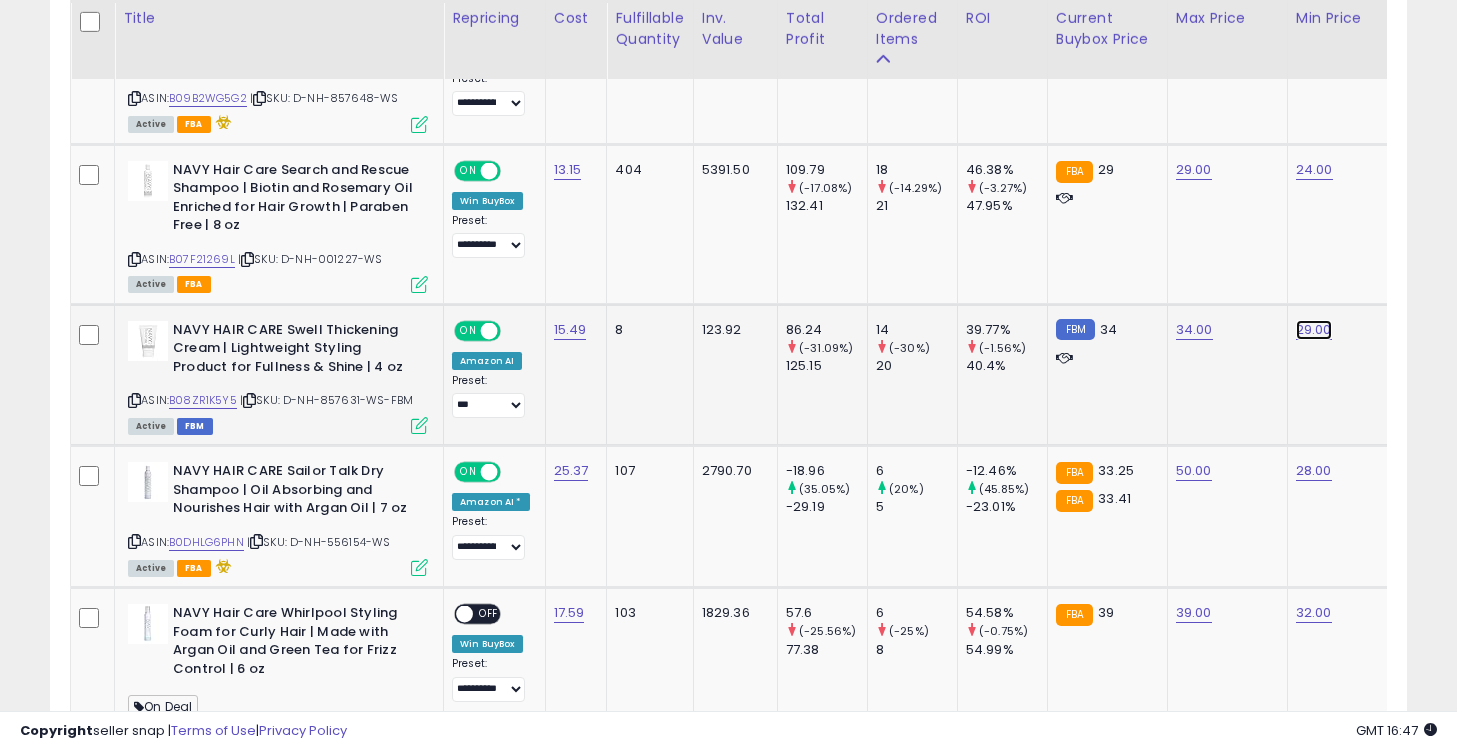 click on "29.00" at bounding box center [1314, -409] 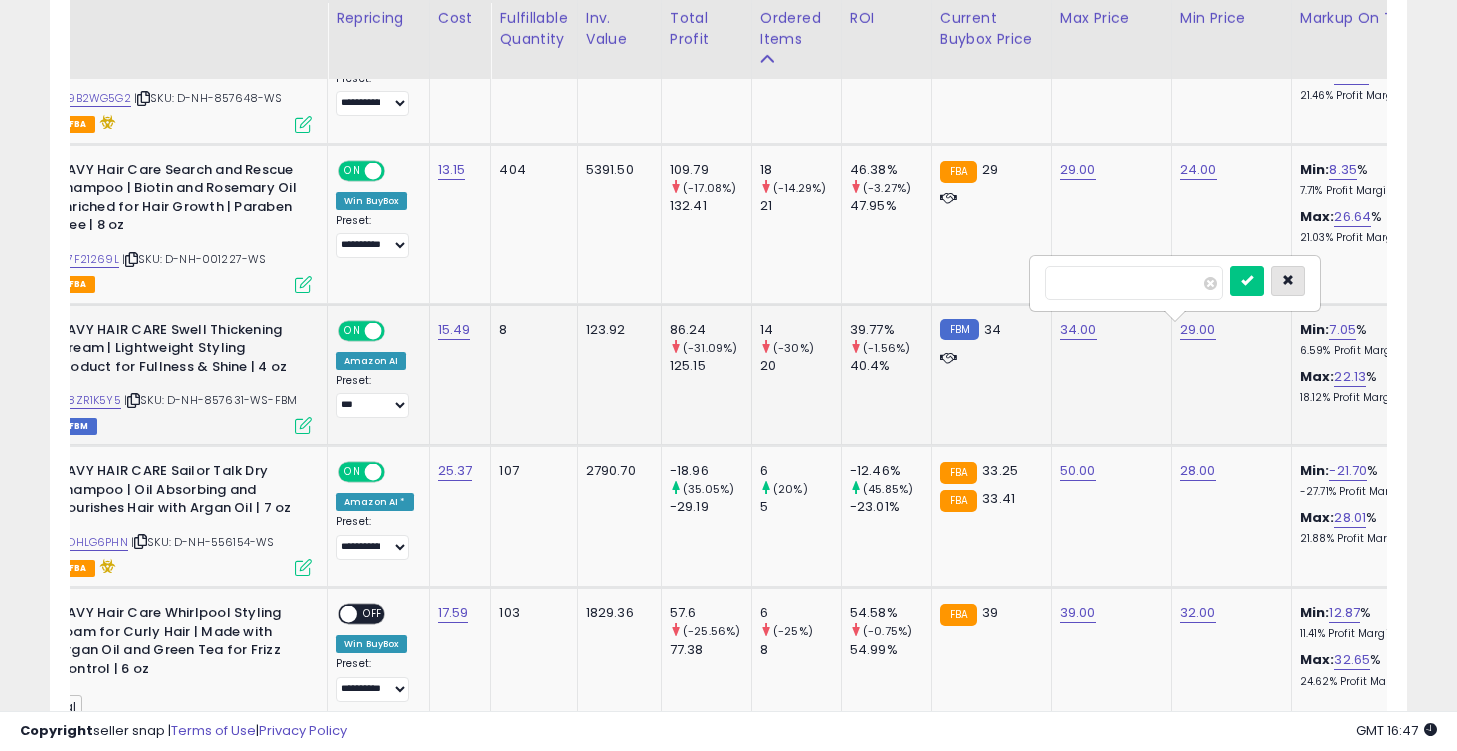 click at bounding box center [1288, 280] 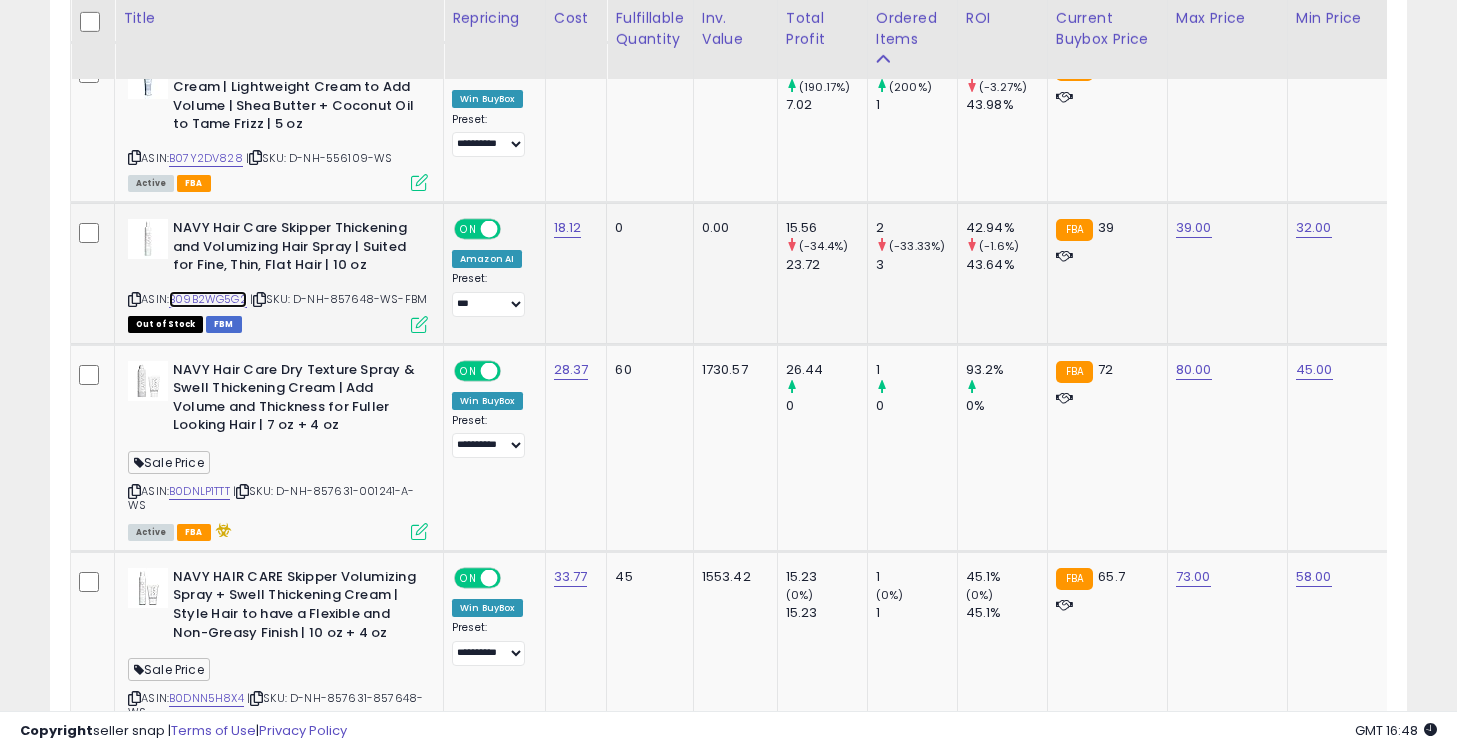 click on "B09B2WG5G2" at bounding box center [208, 299] 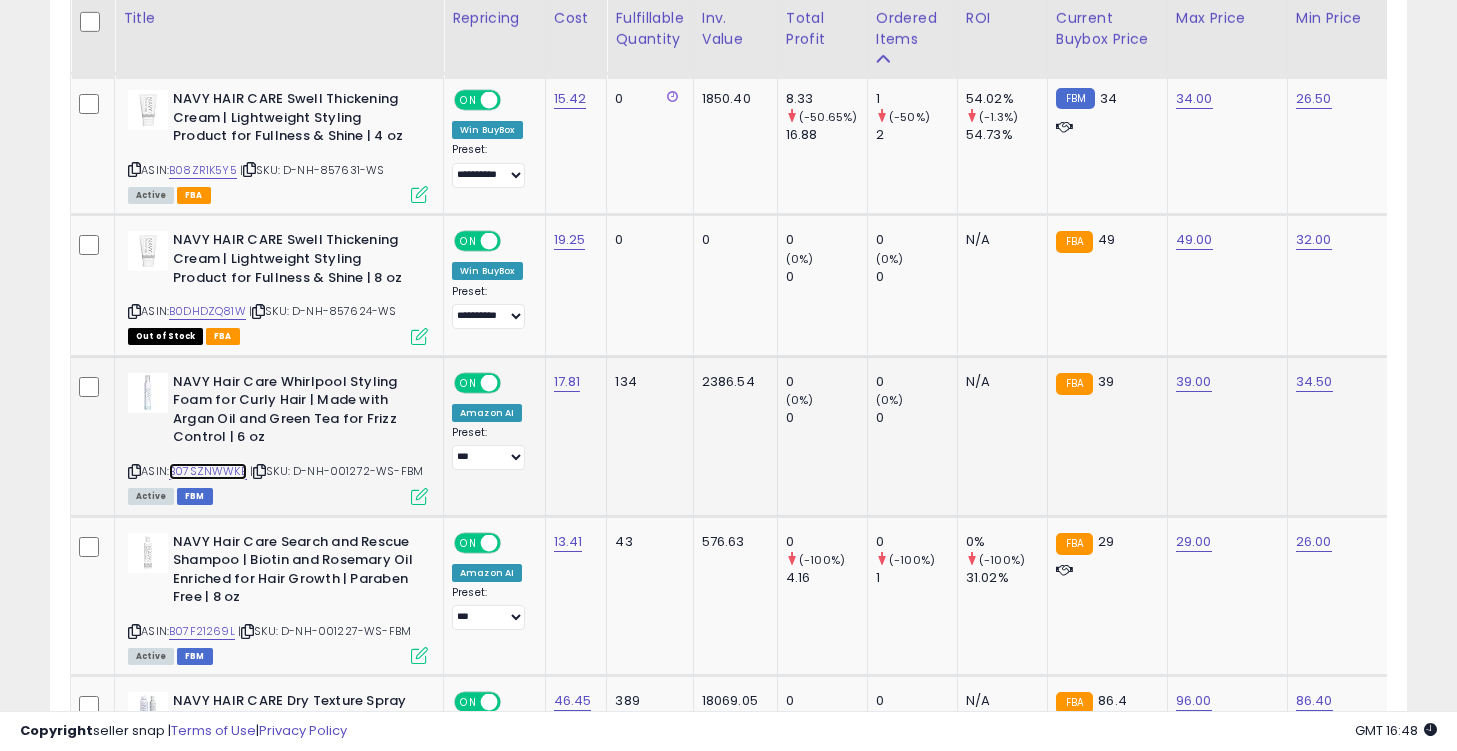 click on "B07SZNWWKB" at bounding box center (208, 471) 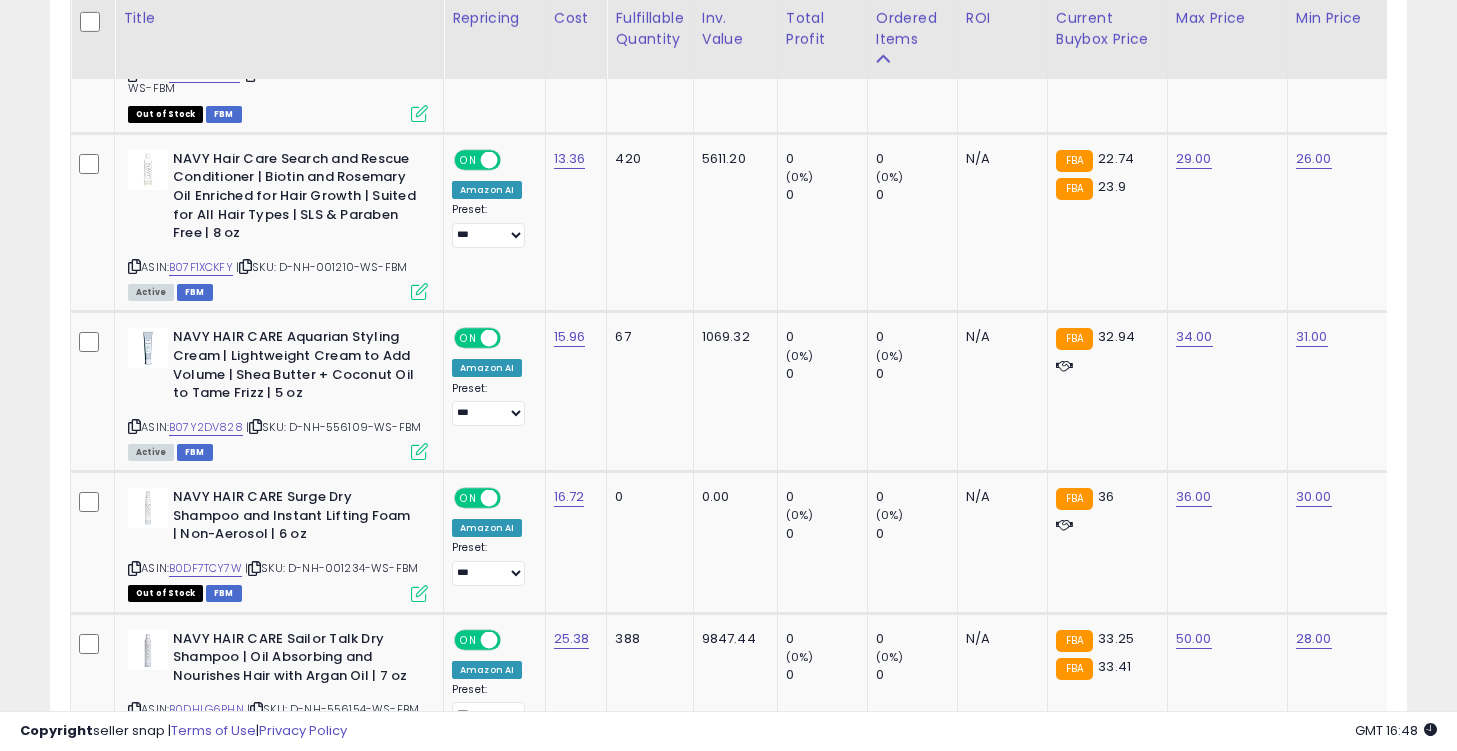 scroll, scrollTop: 5700, scrollLeft: 0, axis: vertical 